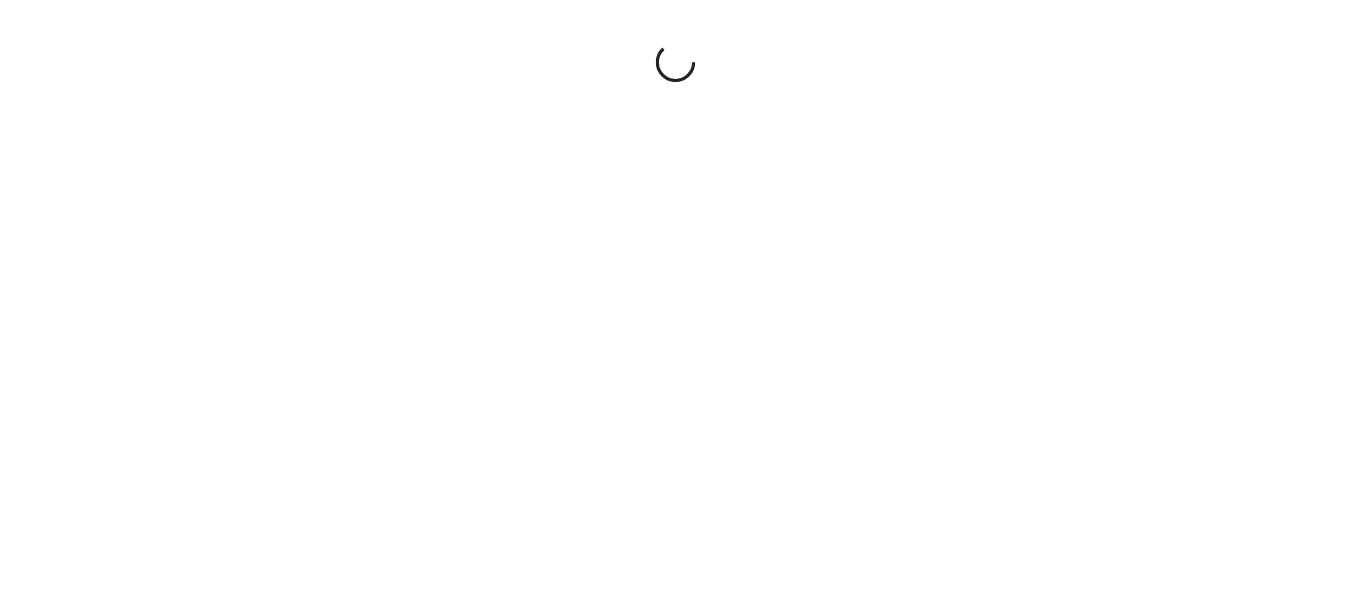 scroll, scrollTop: 0, scrollLeft: 0, axis: both 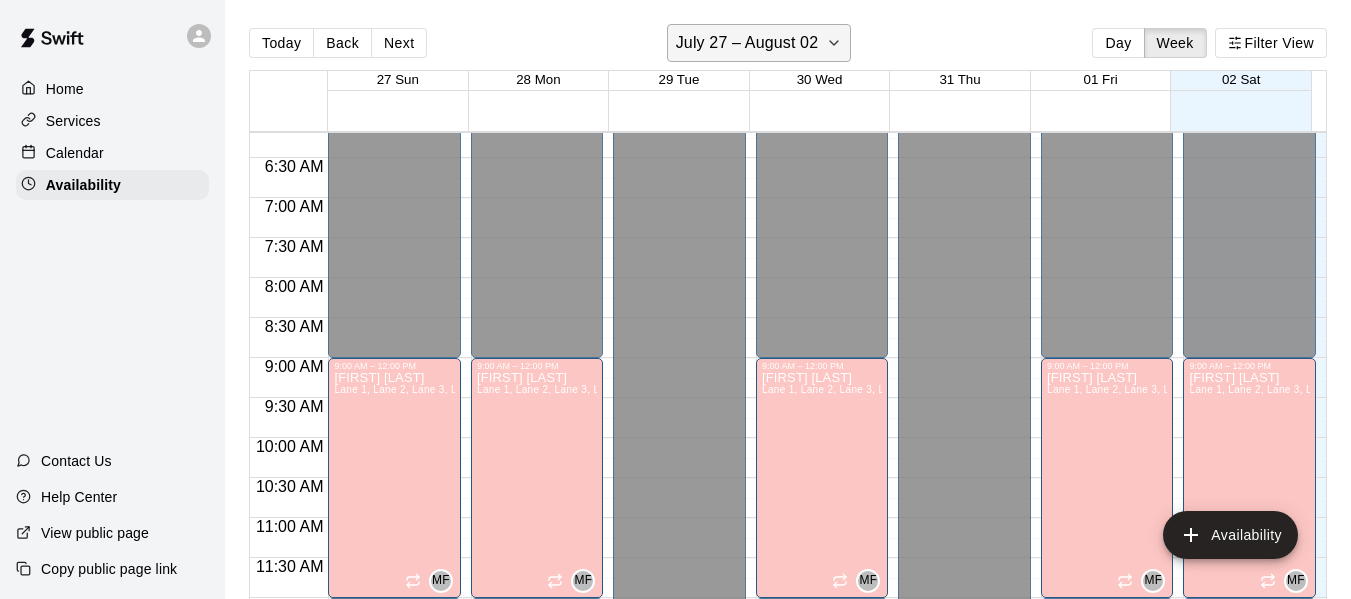 click 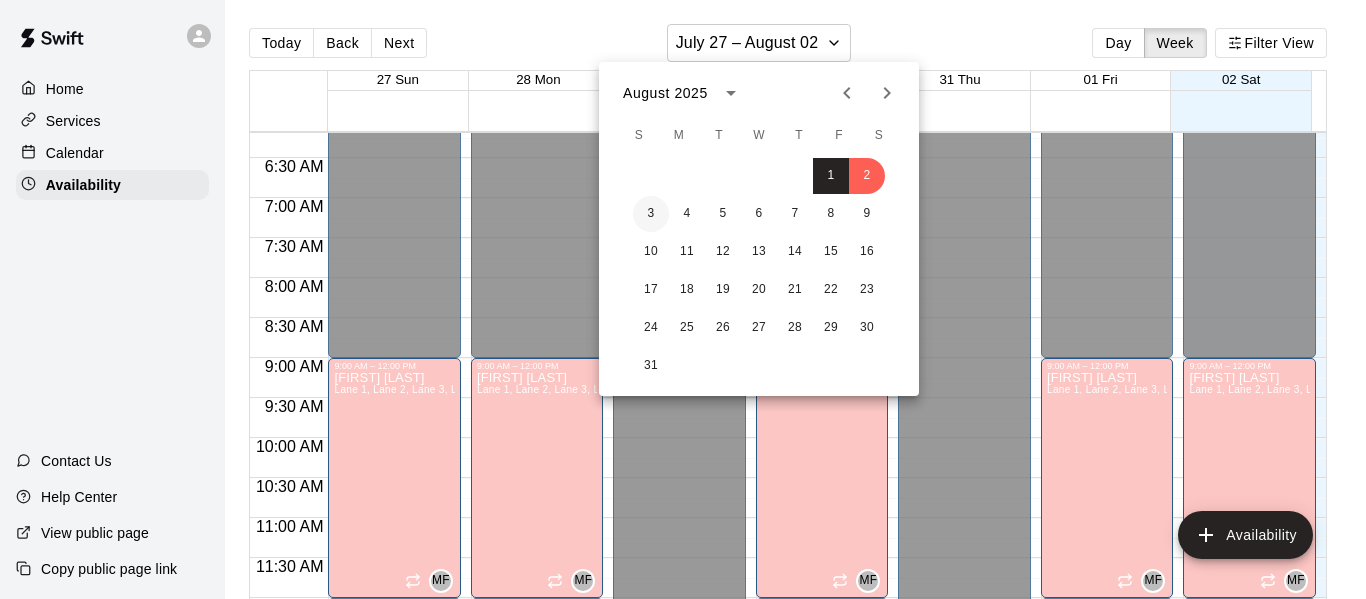 click on "3" at bounding box center [651, 214] 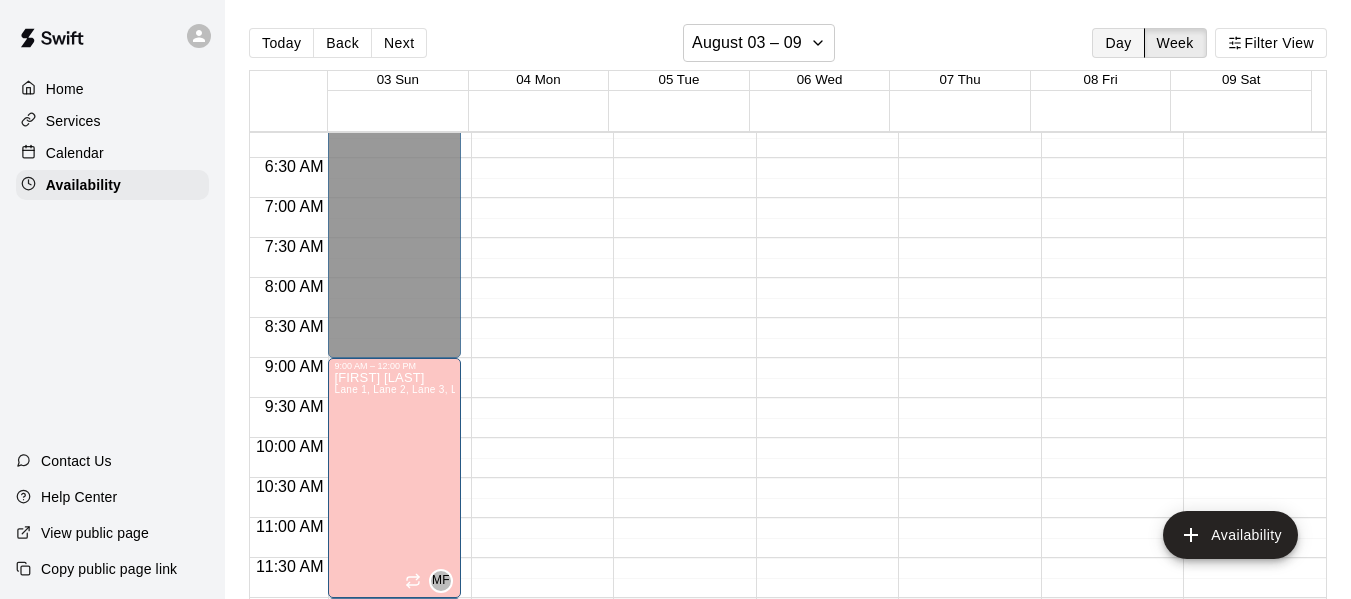 click on "Day" at bounding box center [1118, 43] 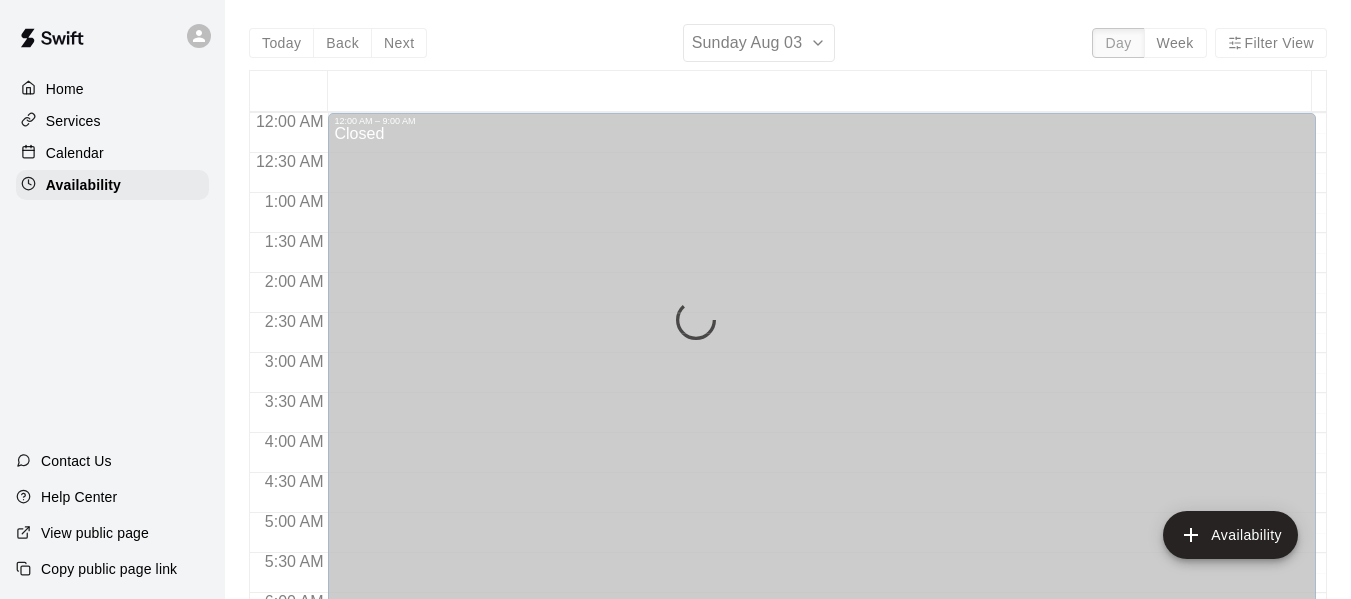 scroll, scrollTop: 1411, scrollLeft: 0, axis: vertical 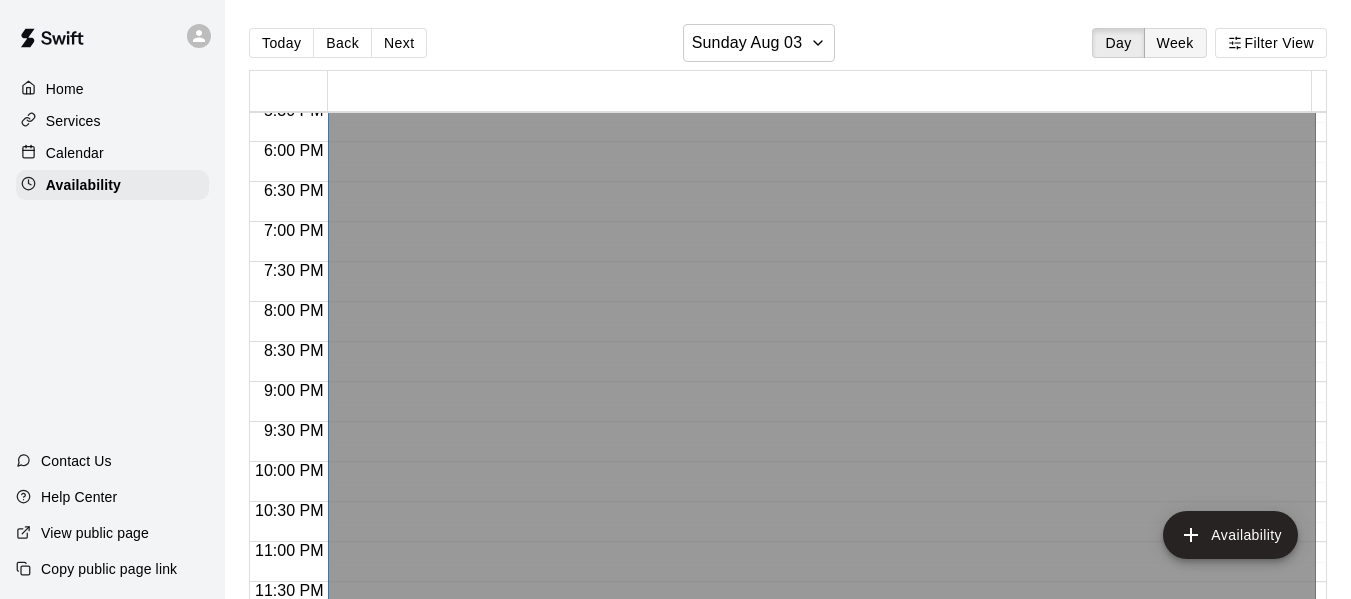 click on "Week" at bounding box center (1175, 43) 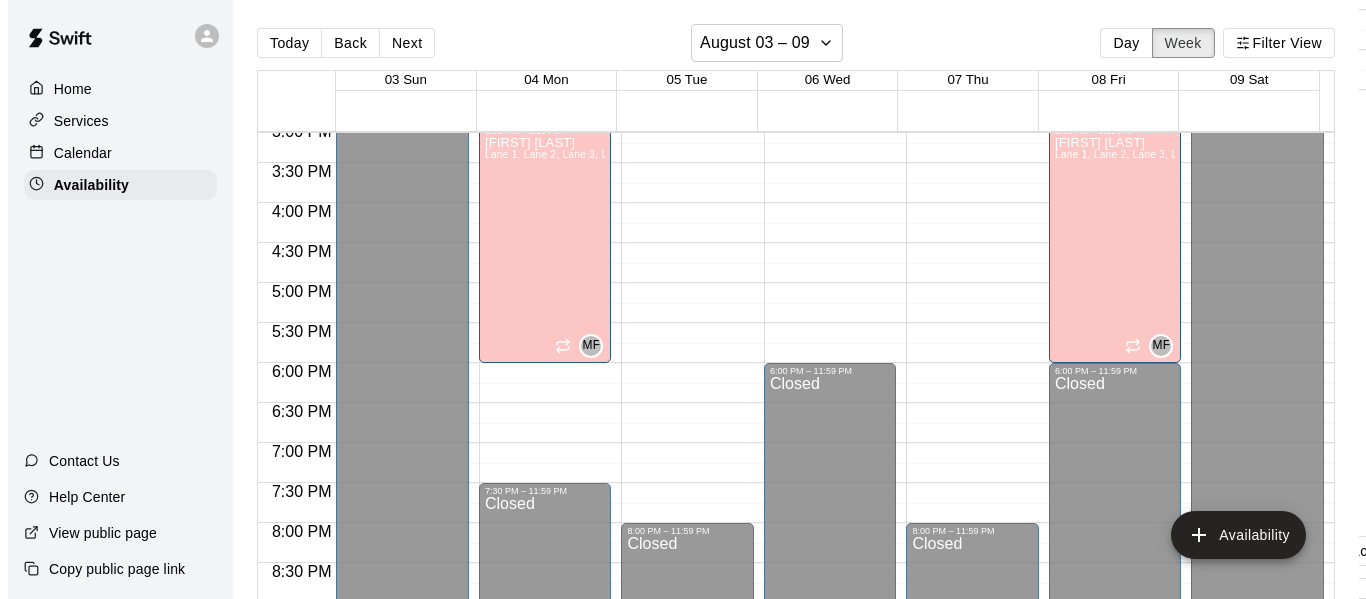 scroll, scrollTop: 1211, scrollLeft: 0, axis: vertical 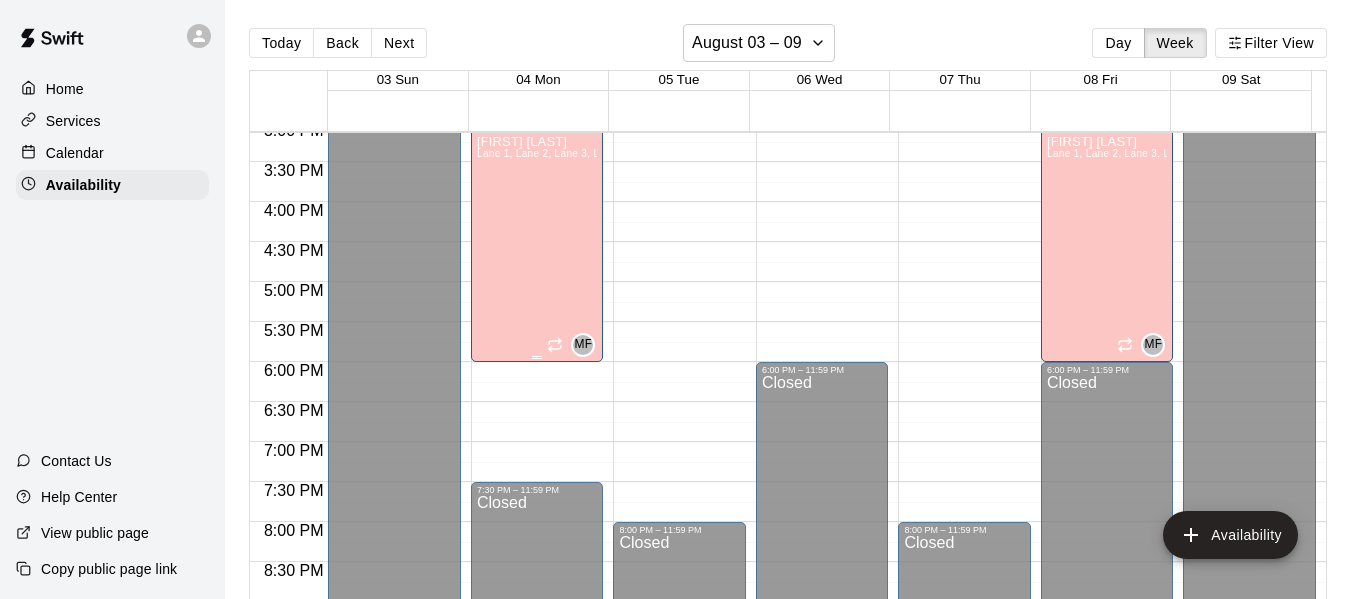 click on "[STREET_NAME] [NUMBER], [STREET_NAME] [NUMBER], [STREET_NAME] [NUMBER], [STREET_NAME] [NUMBER], [STREET_NAME] [NUMBER], [STREET_NAME] [NUMBER], [STREET_NAME] [NUMBER]" at bounding box center (537, 434) 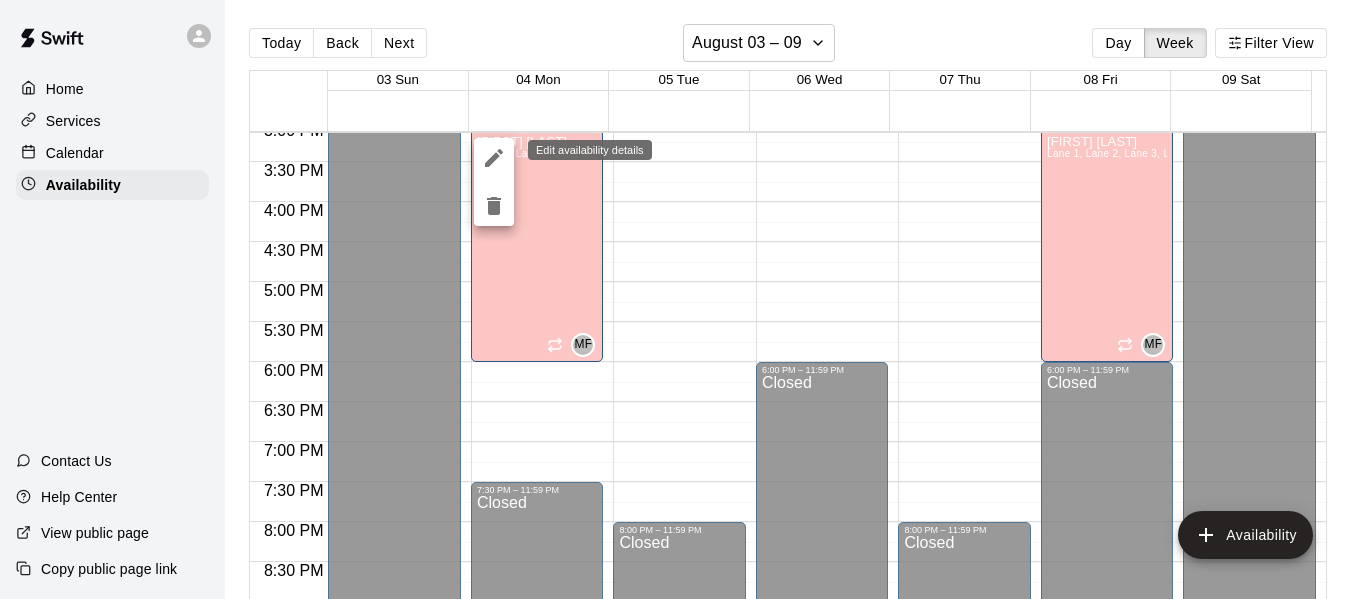 click 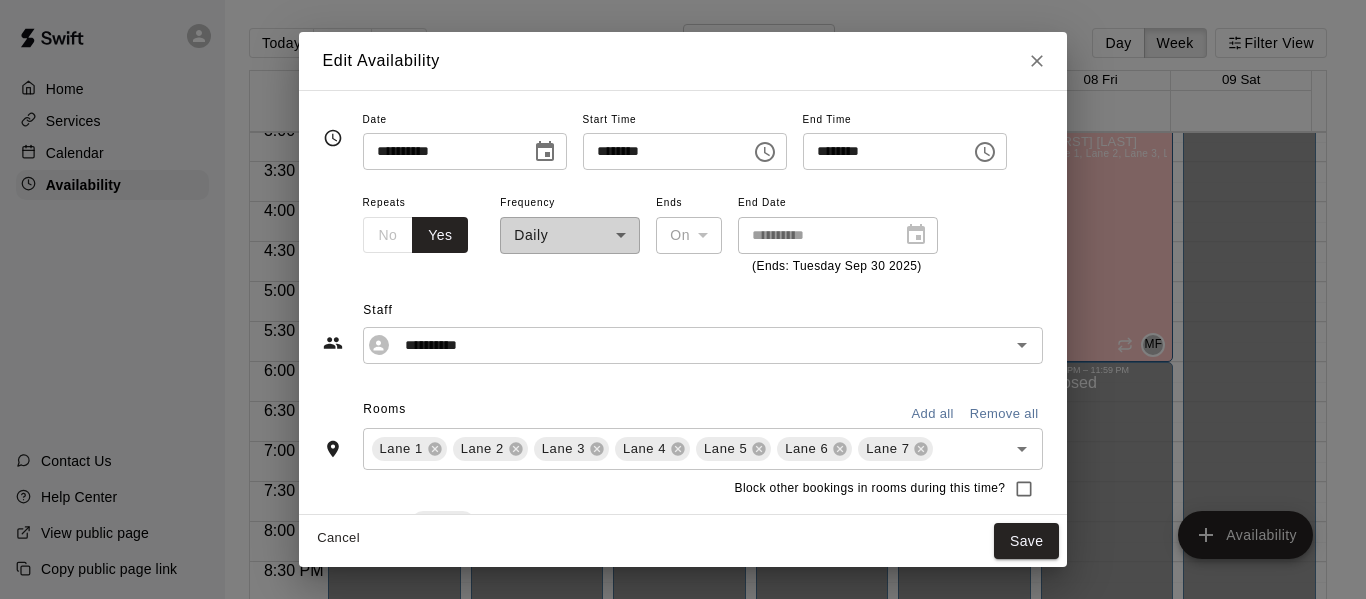 click 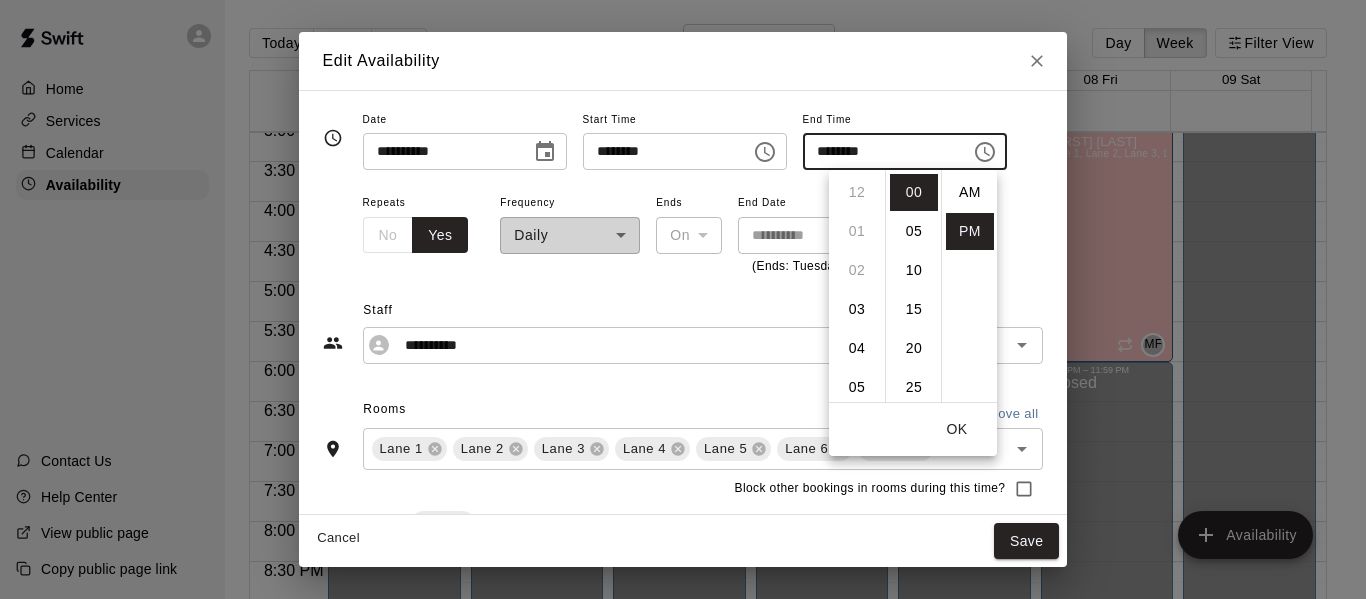scroll, scrollTop: 234, scrollLeft: 0, axis: vertical 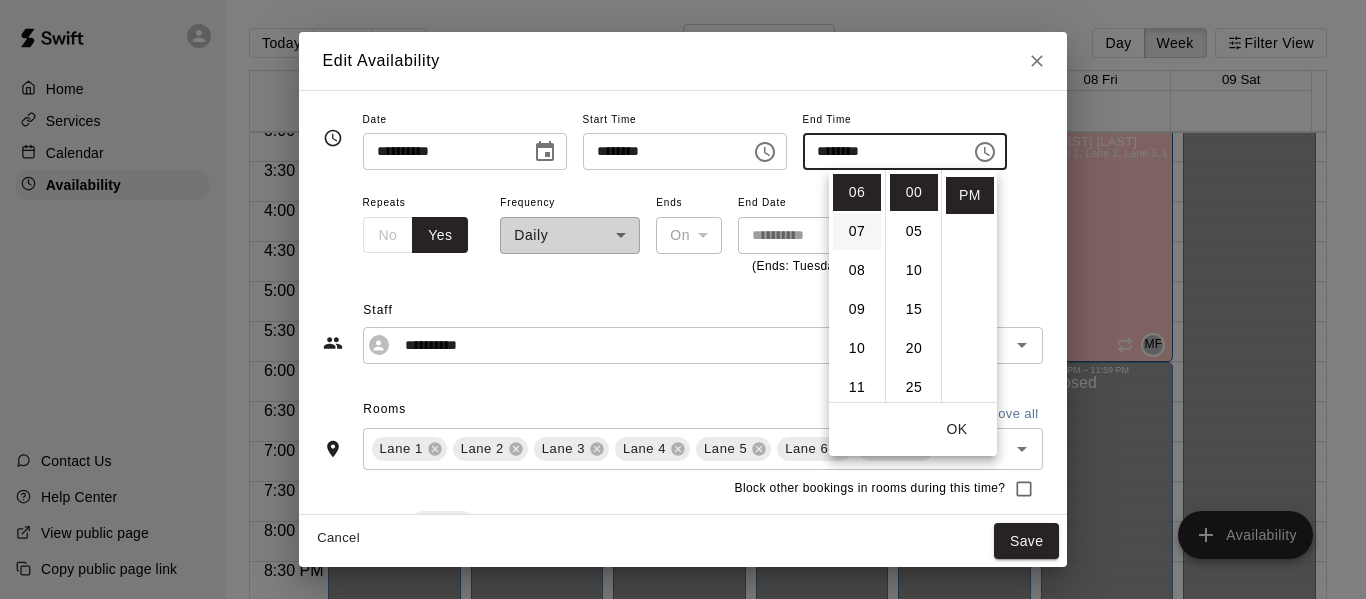 click on "07" at bounding box center [857, 231] 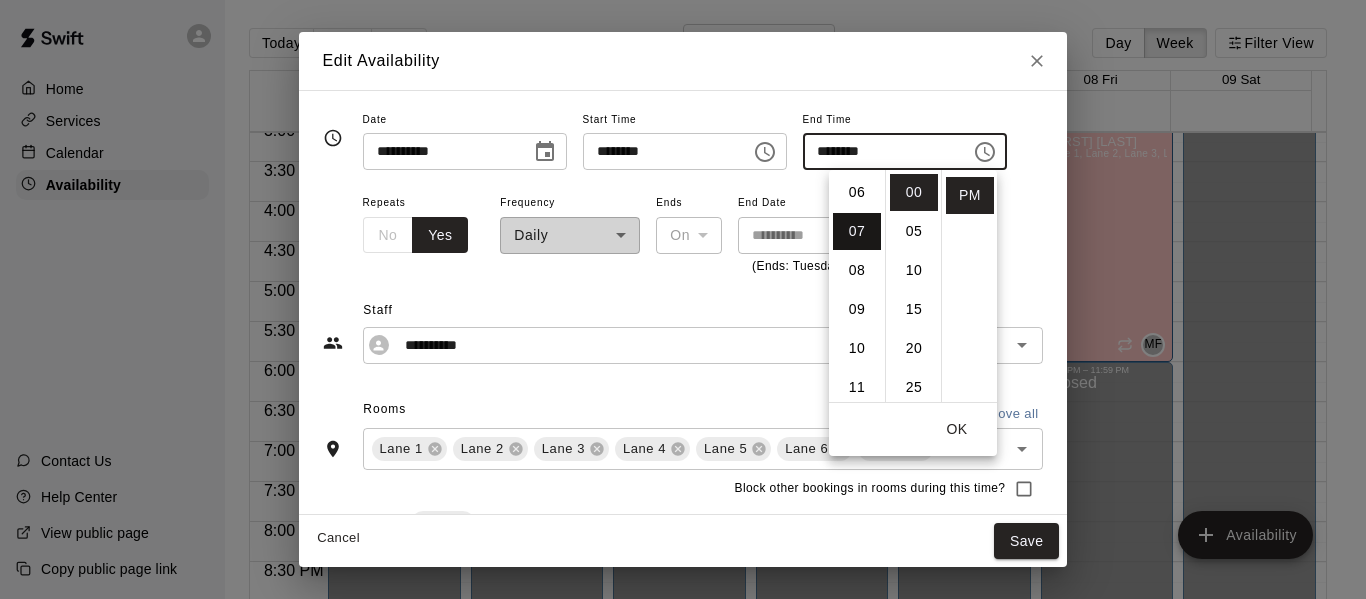 scroll, scrollTop: 273, scrollLeft: 0, axis: vertical 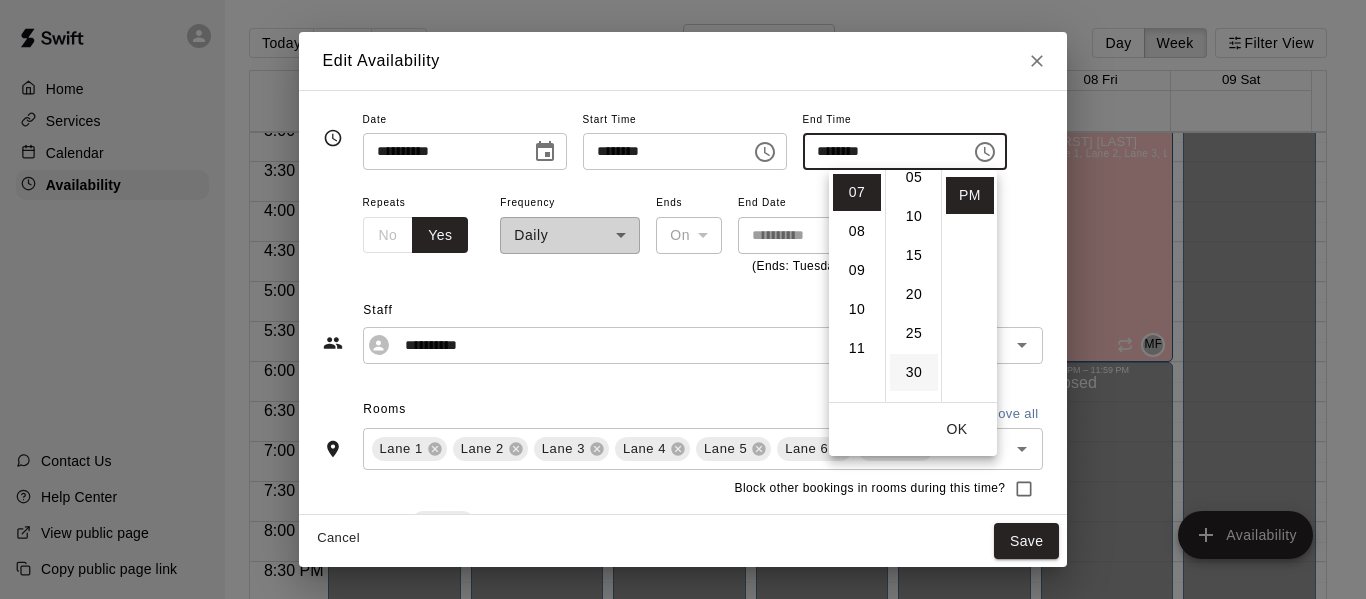 click on "30" at bounding box center (914, 372) 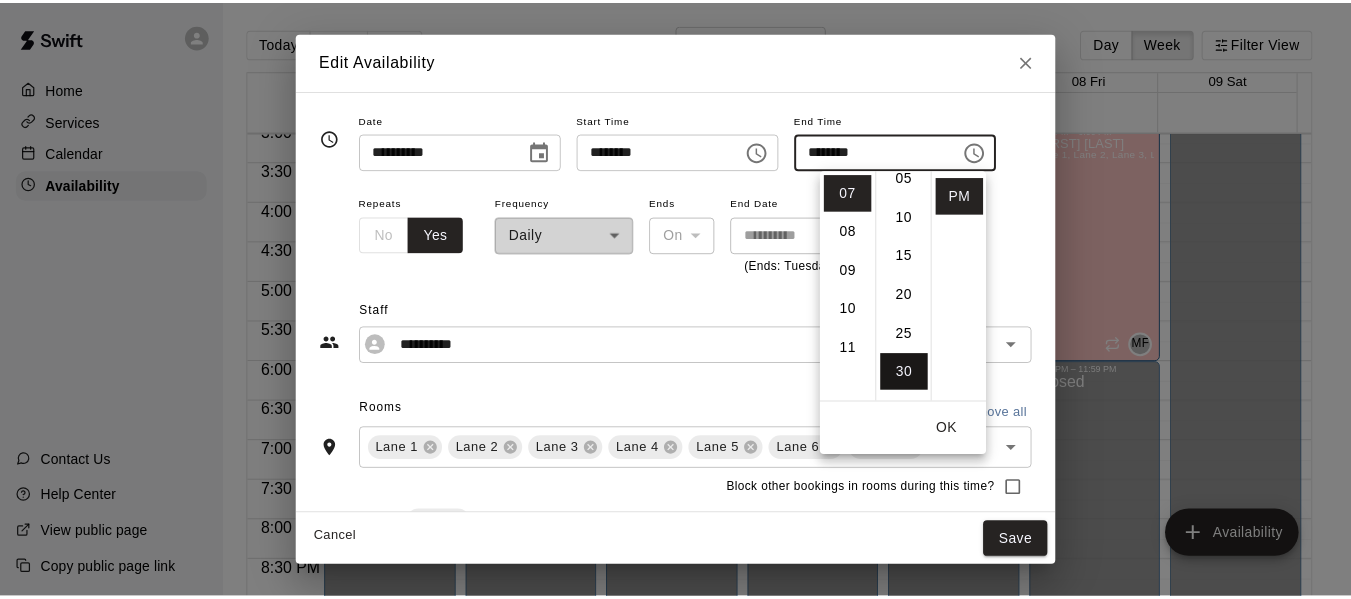 scroll, scrollTop: 234, scrollLeft: 0, axis: vertical 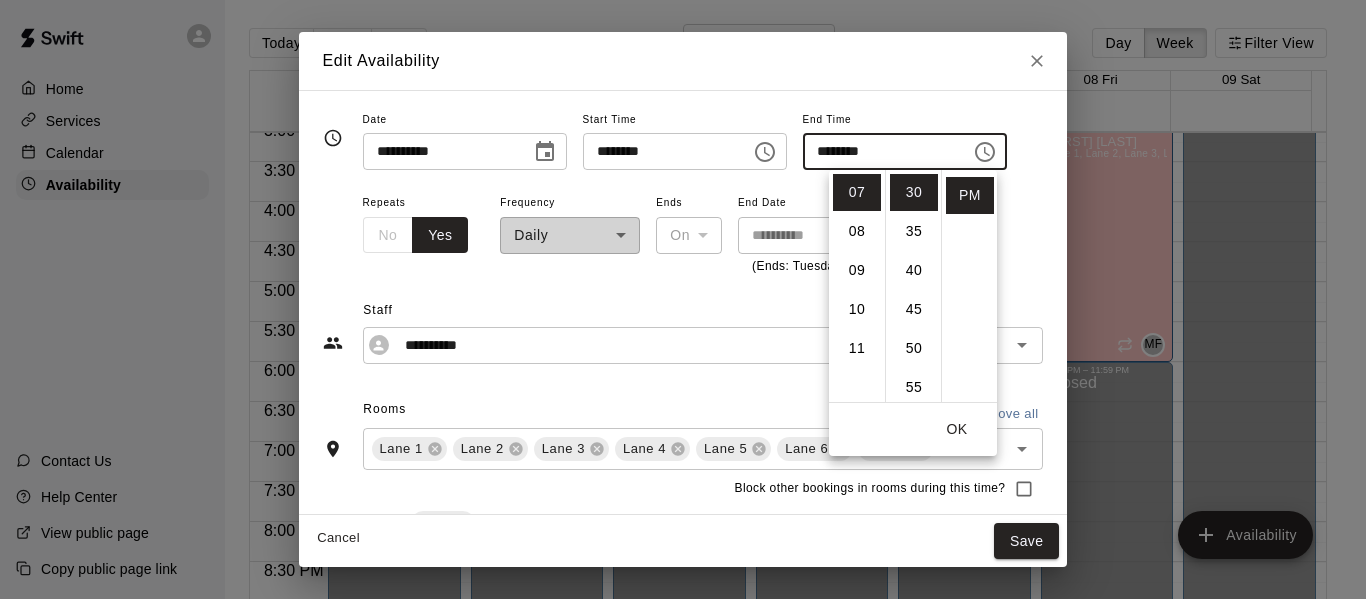 click on "OK" at bounding box center (957, 429) 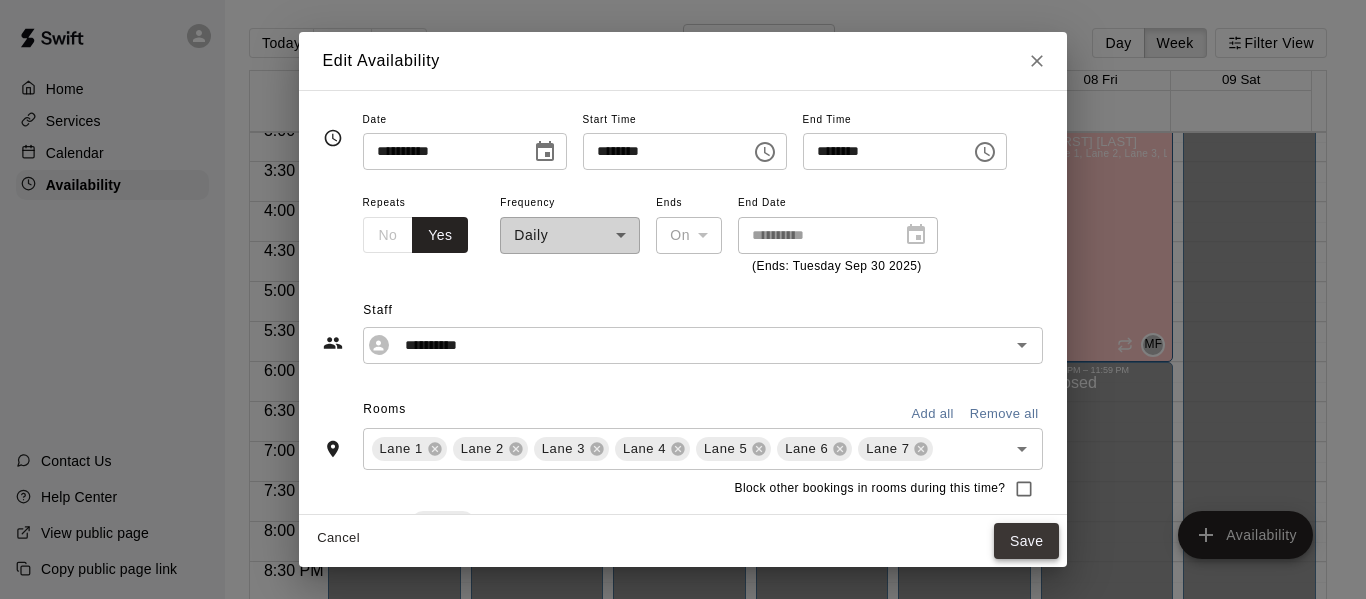 click on "Save" at bounding box center (1027, 541) 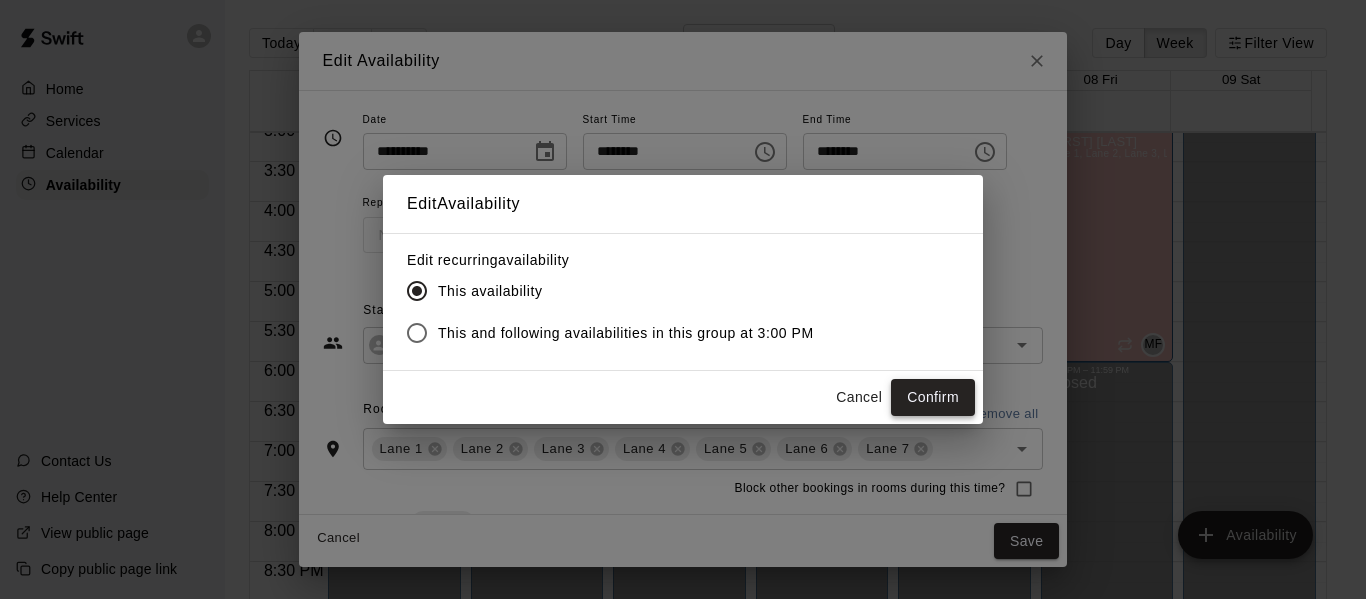 click on "Confirm" at bounding box center (933, 397) 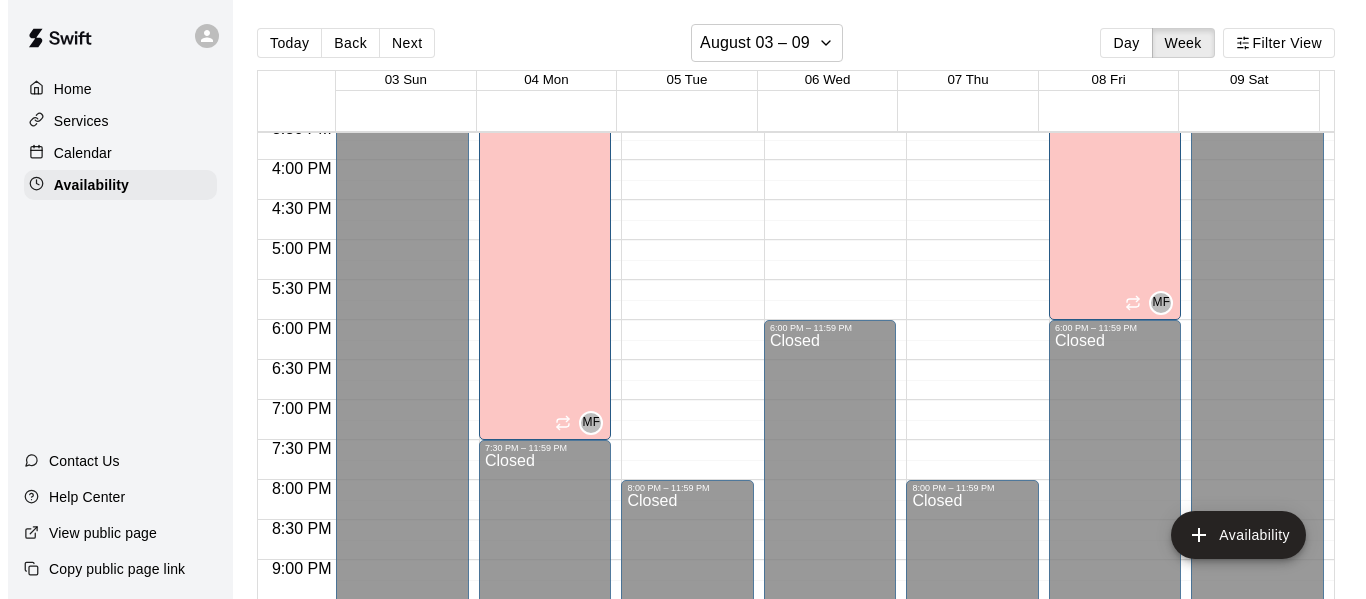 scroll, scrollTop: 1254, scrollLeft: 0, axis: vertical 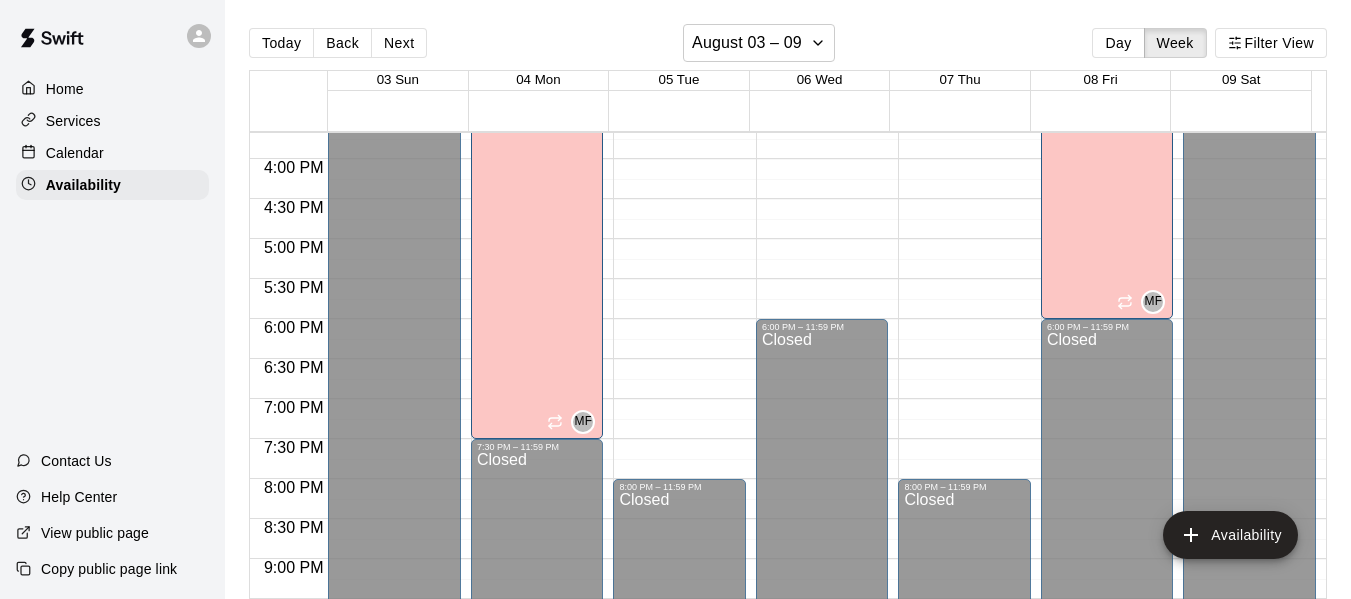 click on "12:00 AM – 3:00 PM Closed 8:00 PM – 11:59 PM Closed" at bounding box center [679, -161] 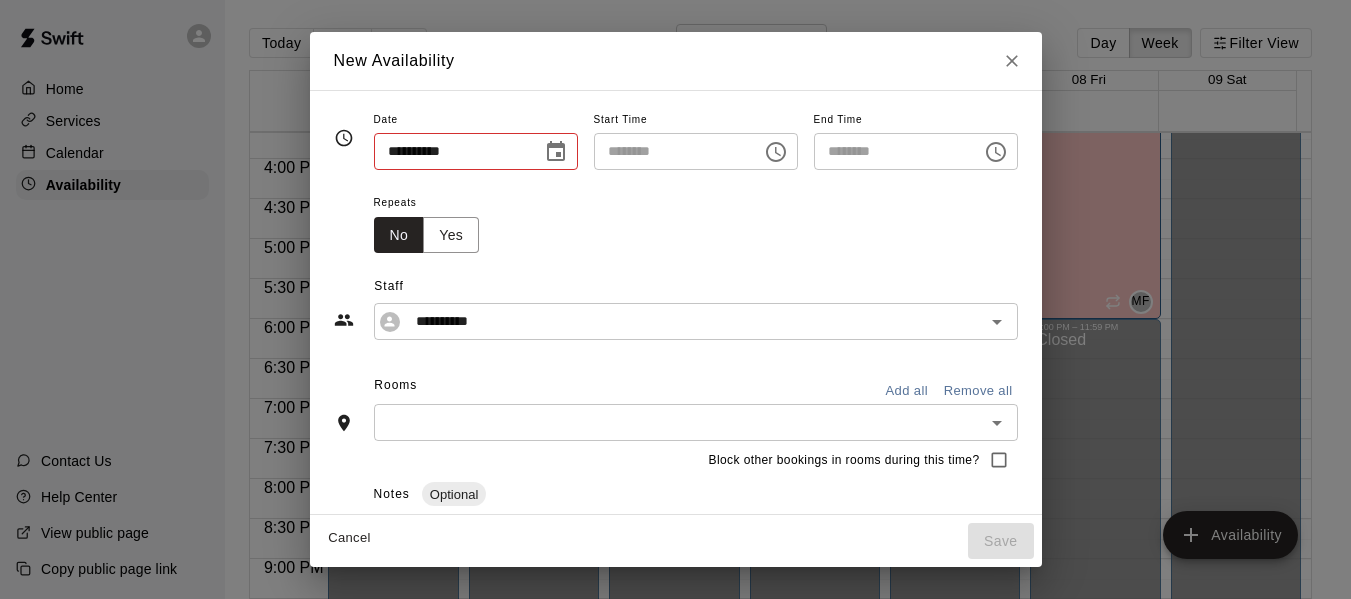 type on "**********" 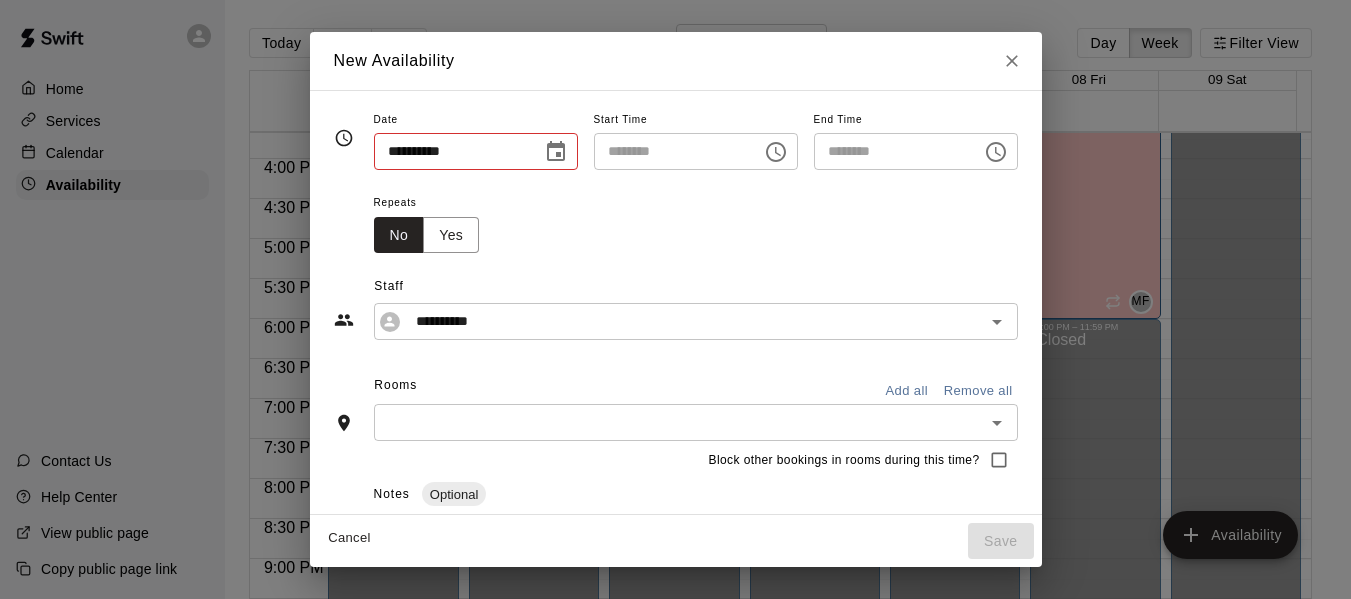 type on "********" 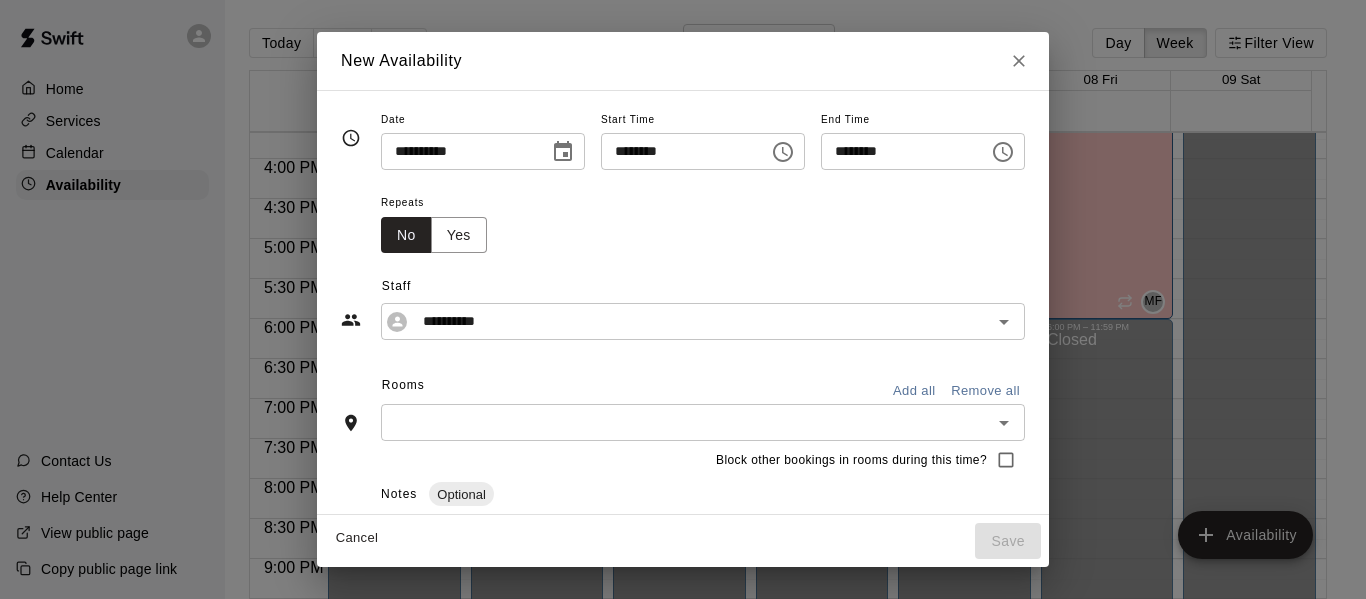 click 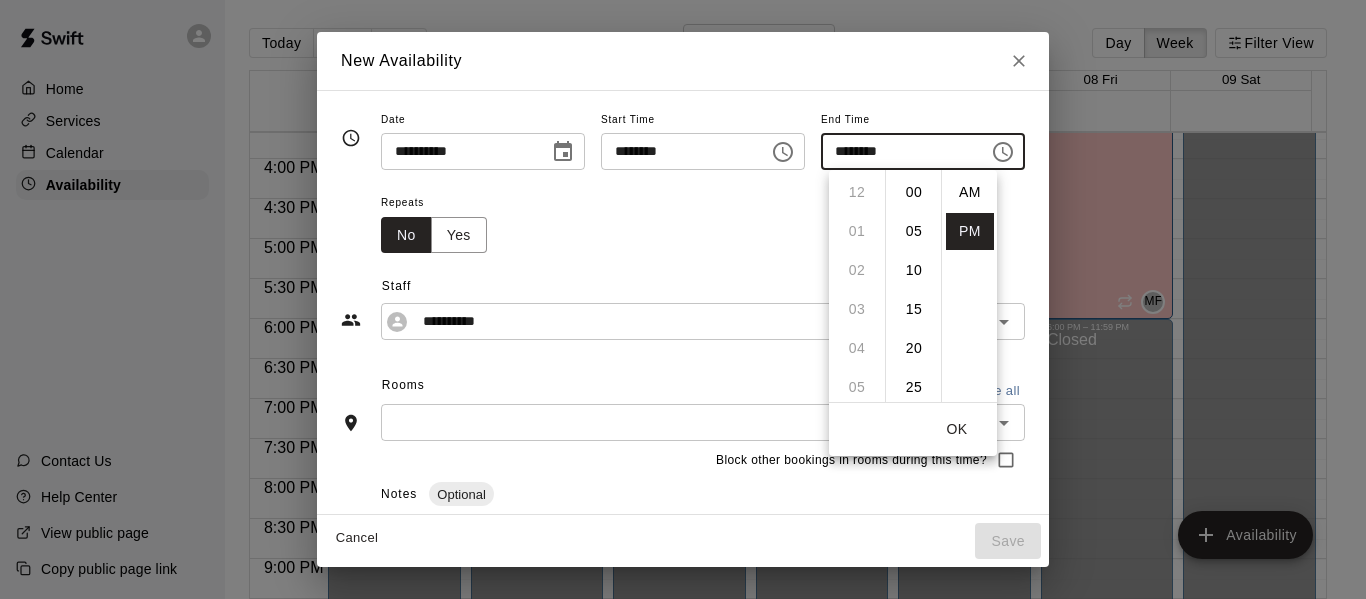 scroll, scrollTop: 234, scrollLeft: 0, axis: vertical 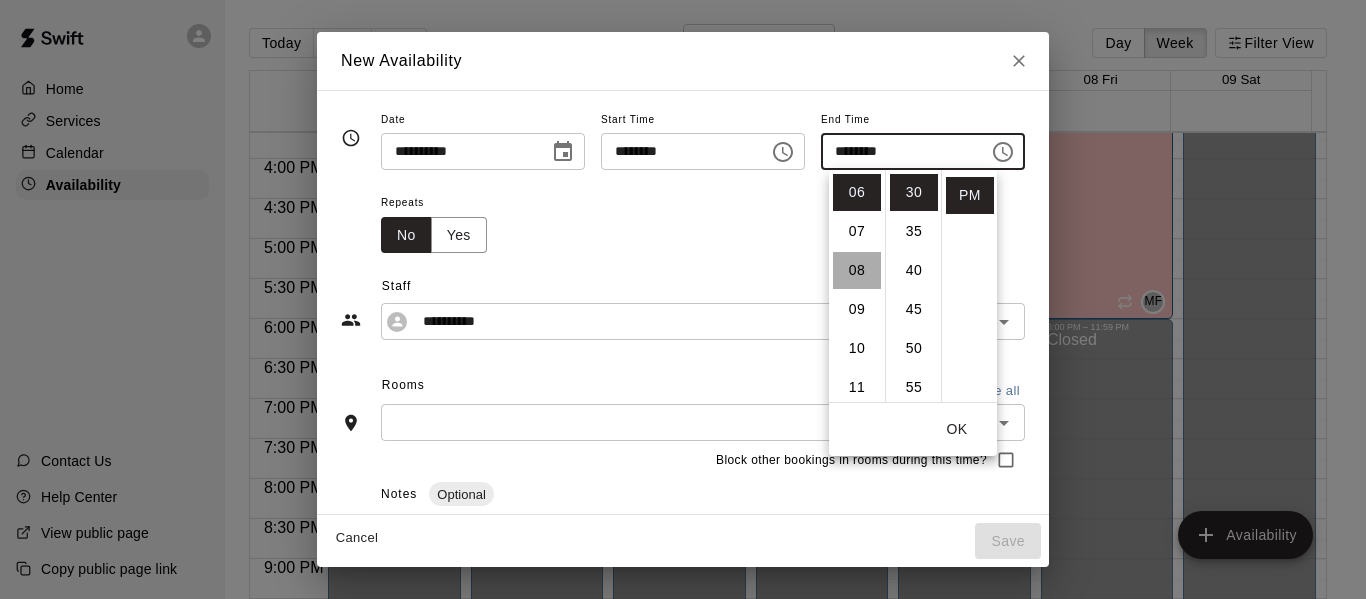 click on "08" at bounding box center [857, 270] 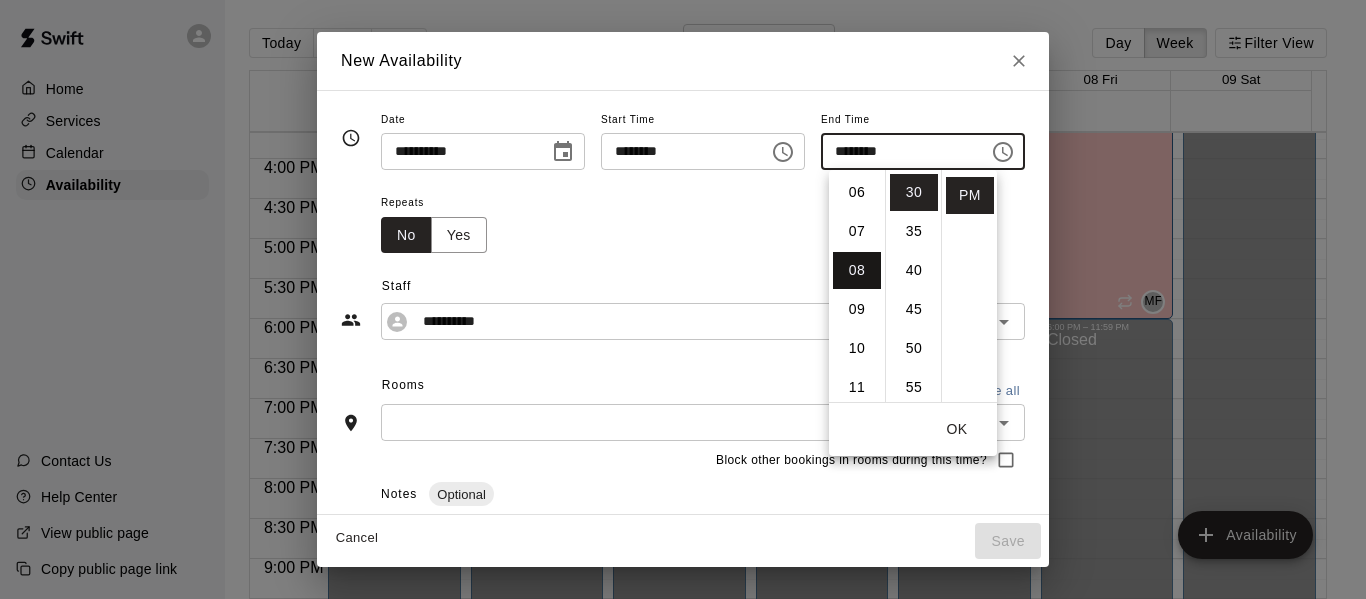 scroll, scrollTop: 312, scrollLeft: 0, axis: vertical 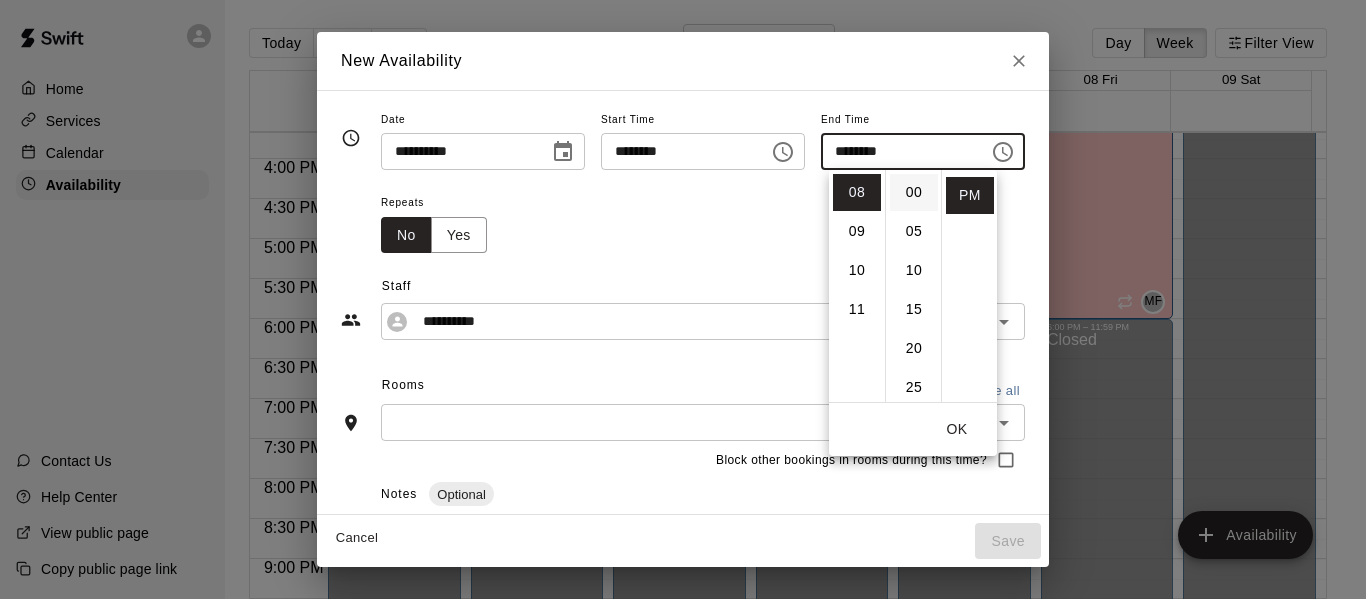 click on "00" at bounding box center [914, 192] 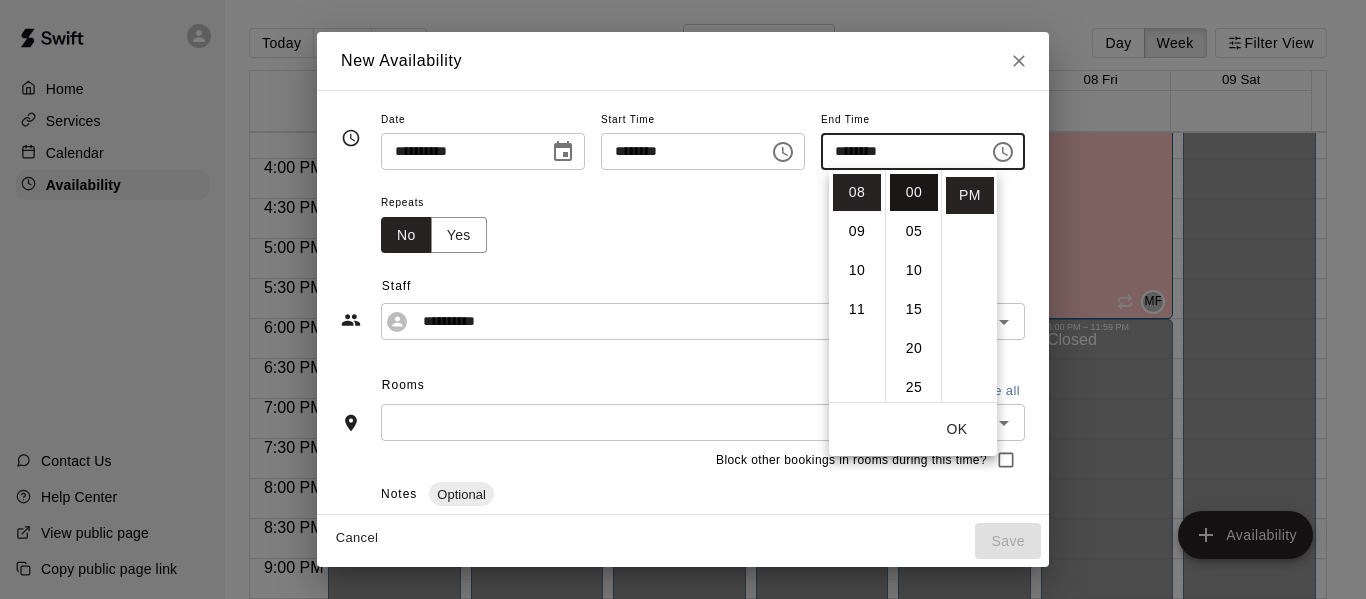 type on "********" 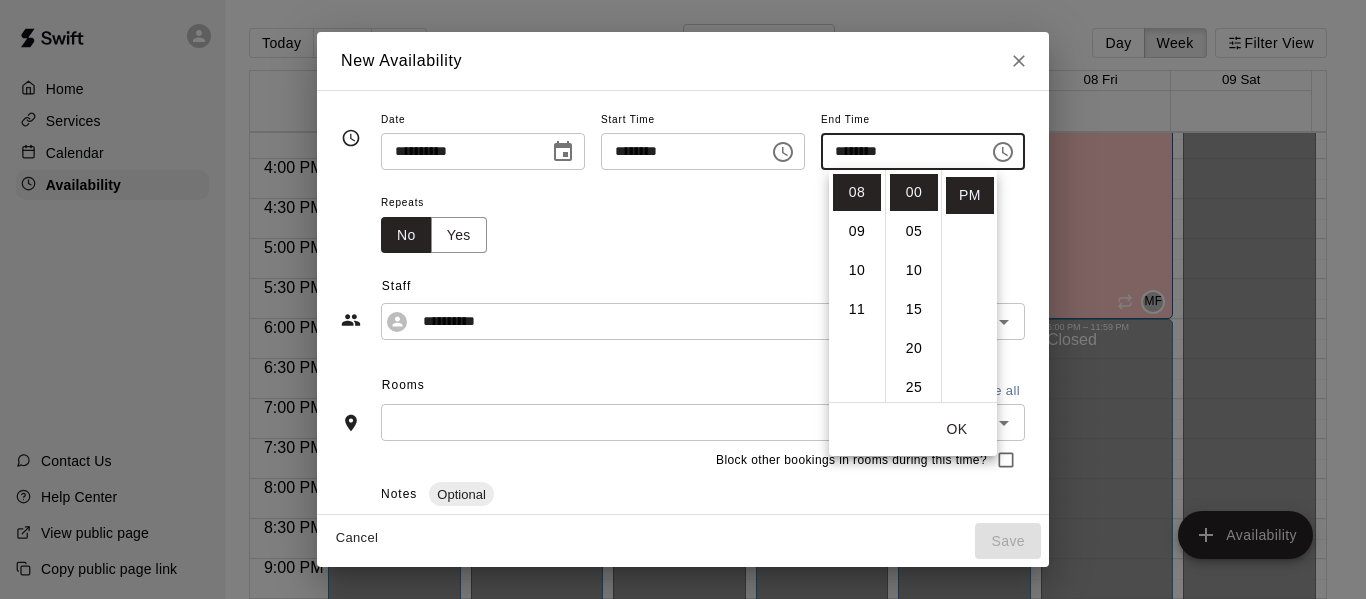 click on "OK" at bounding box center (957, 429) 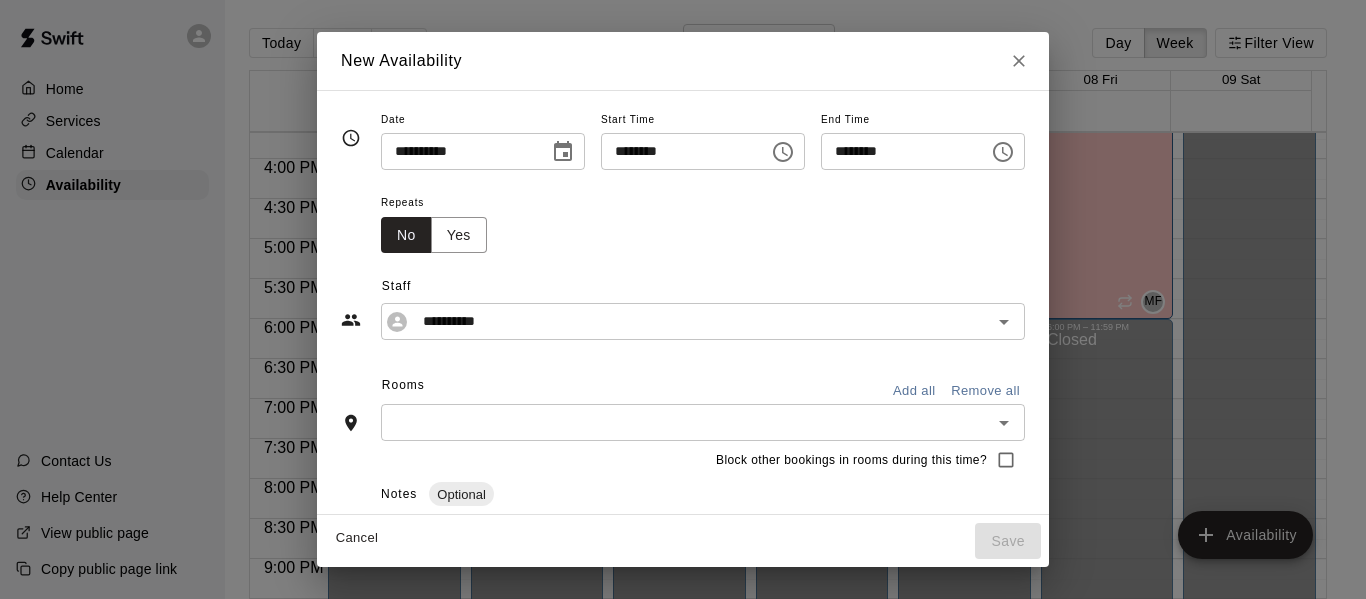 click on "Add all" at bounding box center [914, 391] 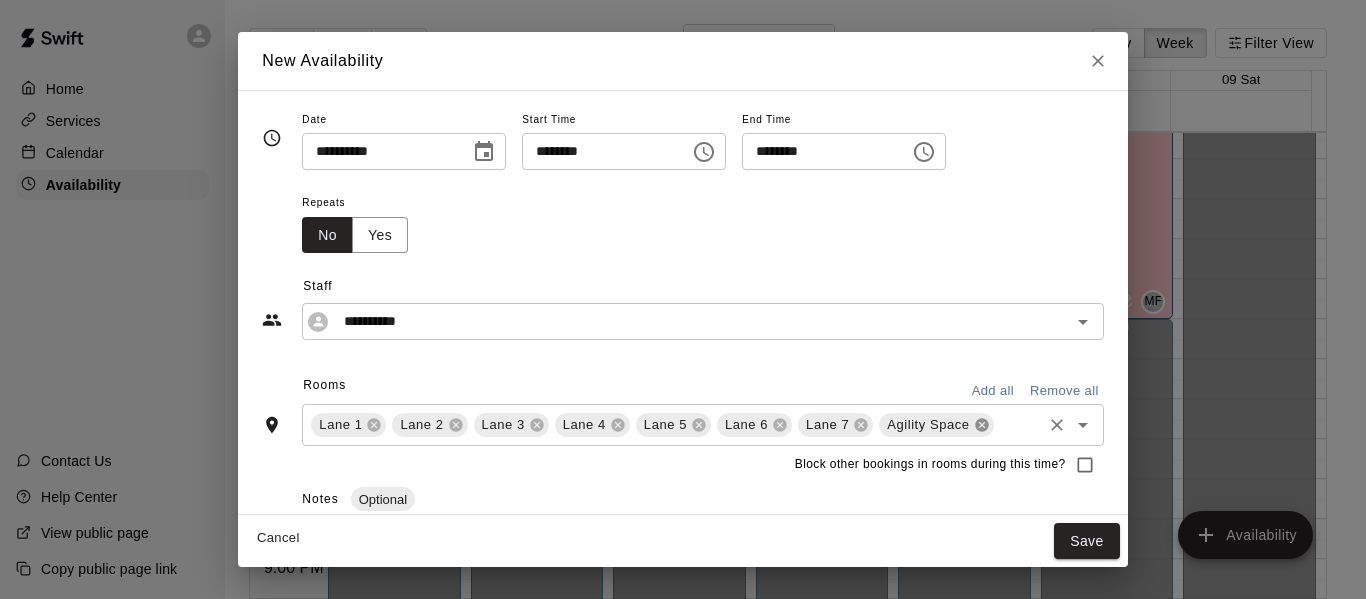 click 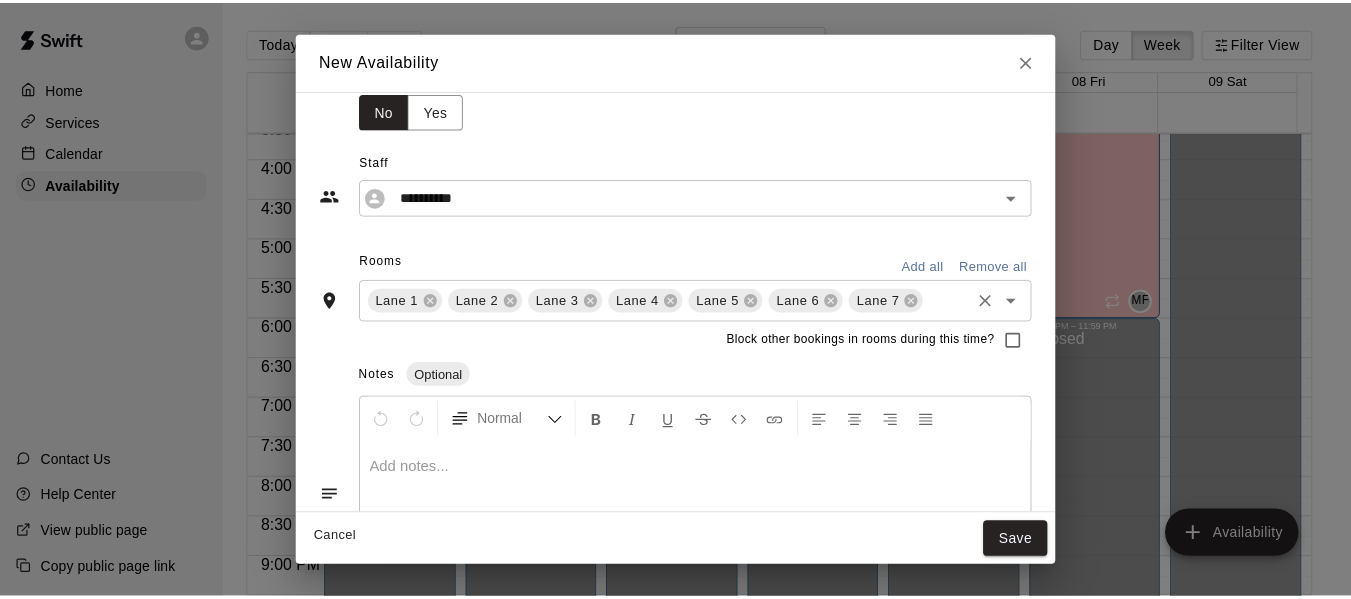 scroll, scrollTop: 125, scrollLeft: 0, axis: vertical 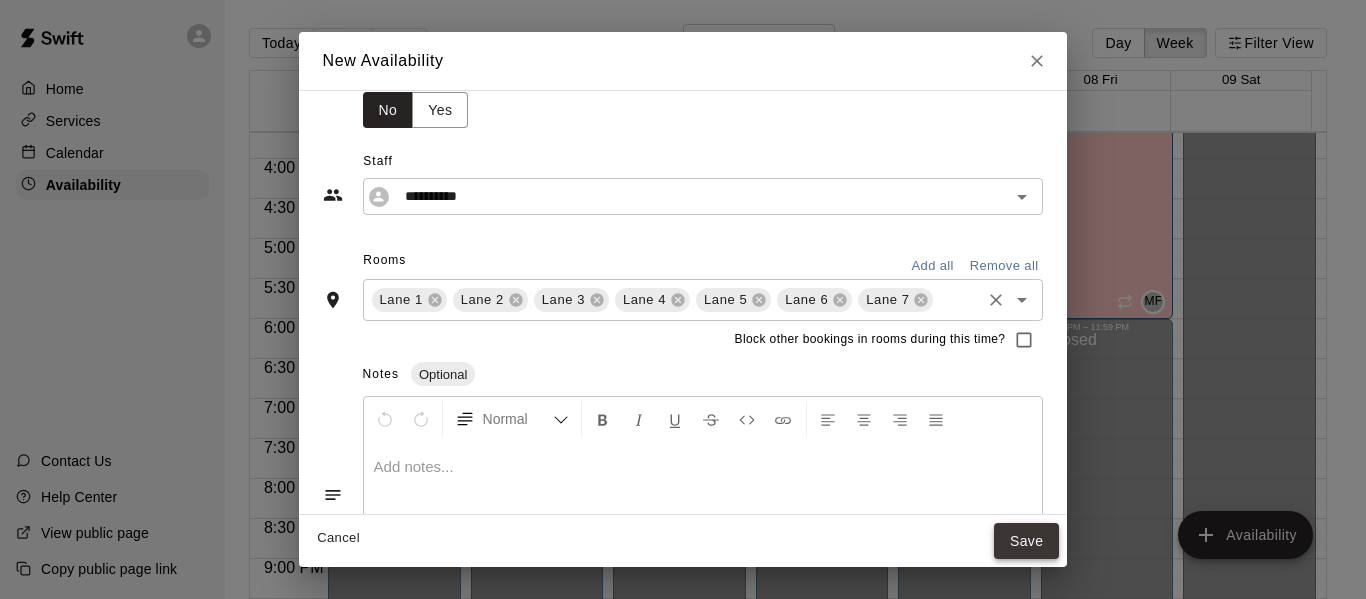 click on "Save" at bounding box center (1027, 541) 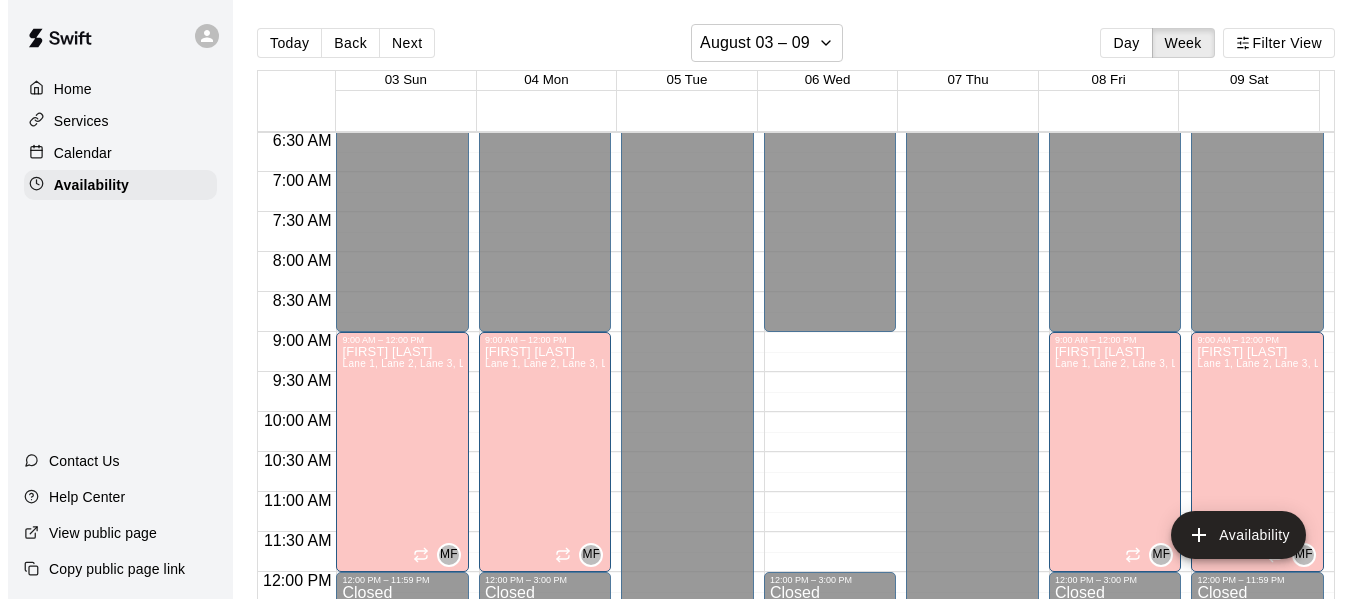 scroll, scrollTop: 519, scrollLeft: 0, axis: vertical 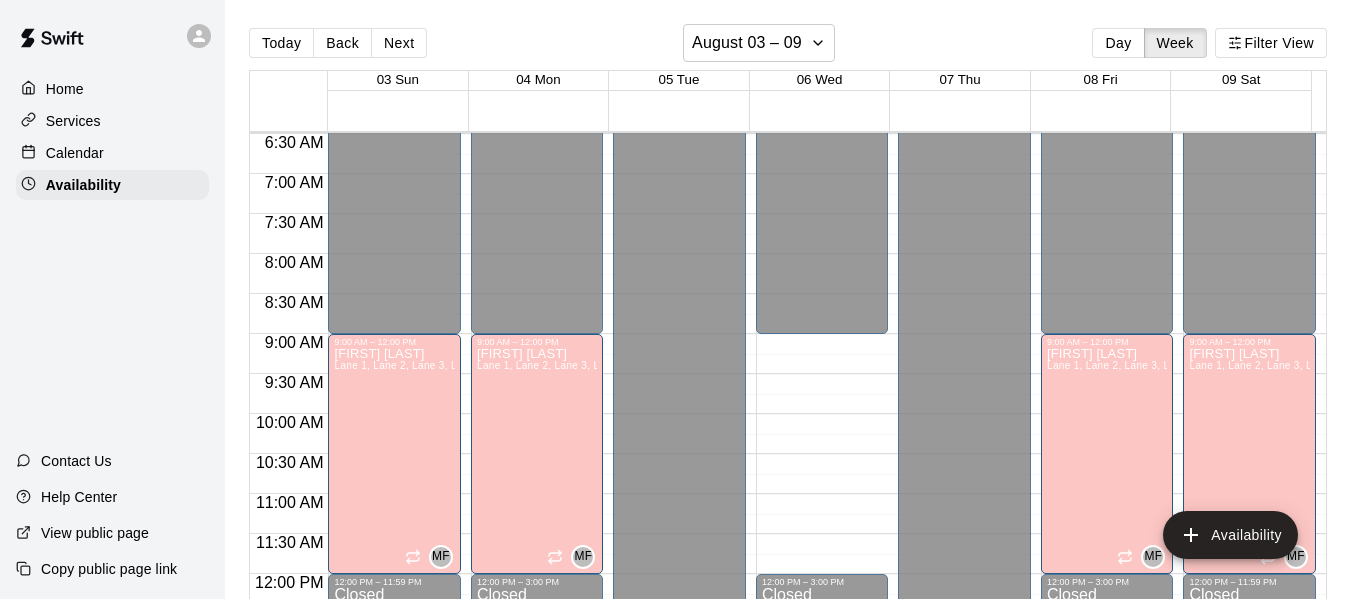 click on "[TIME] – [TIME] Closed [TIME] – [TIME] Closed [TIME] – [TIME] Closed" at bounding box center [822, 574] 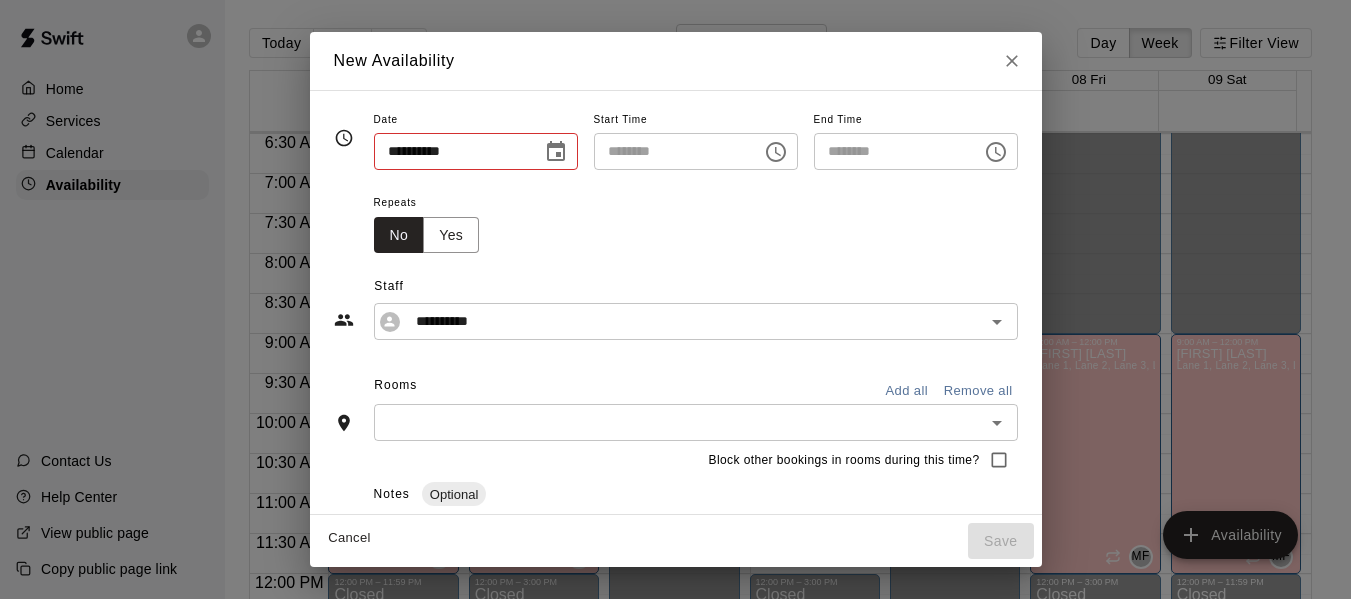 type on "**********" 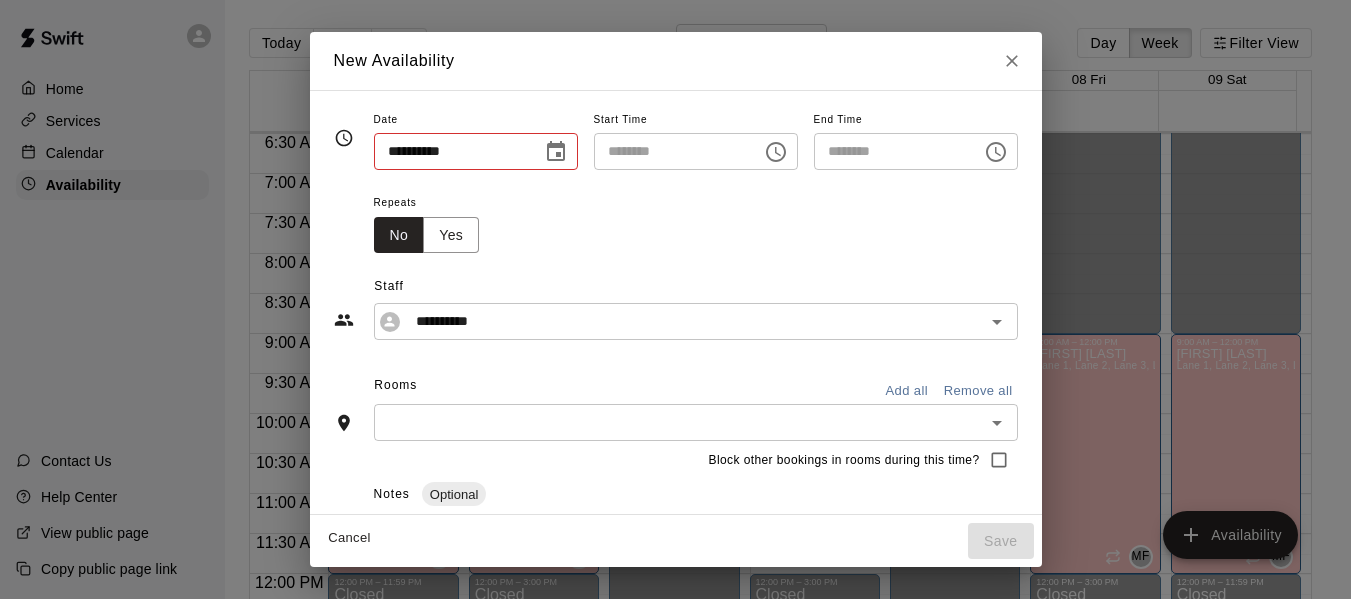 type on "********" 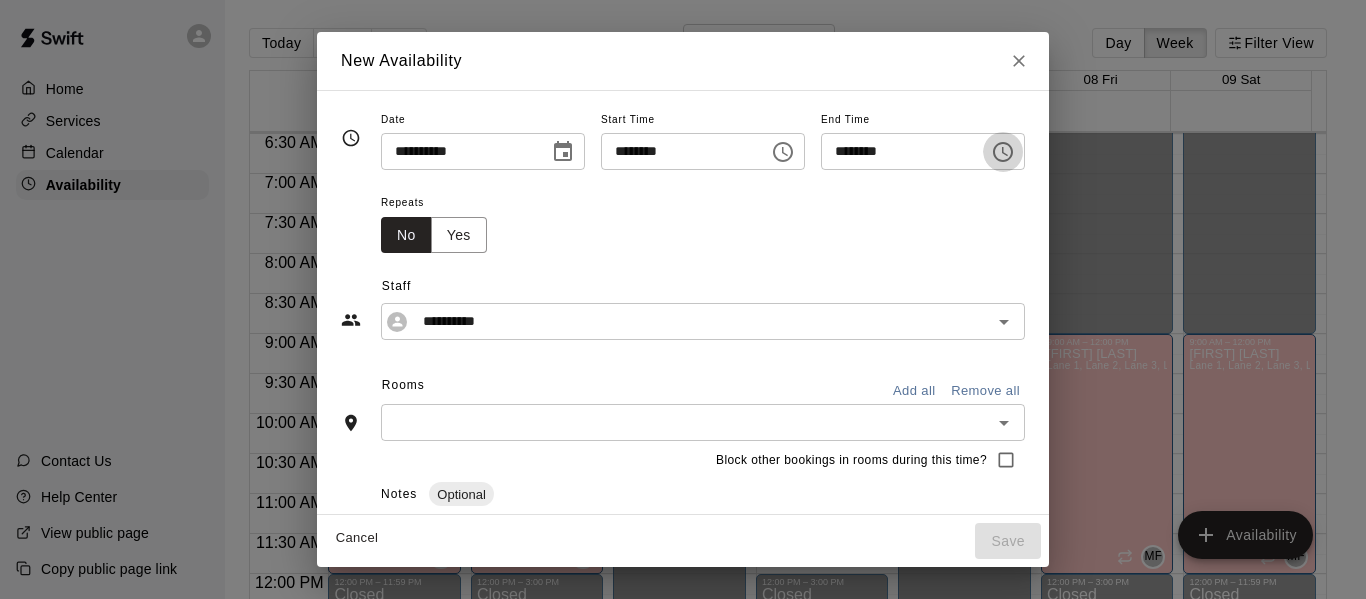 click 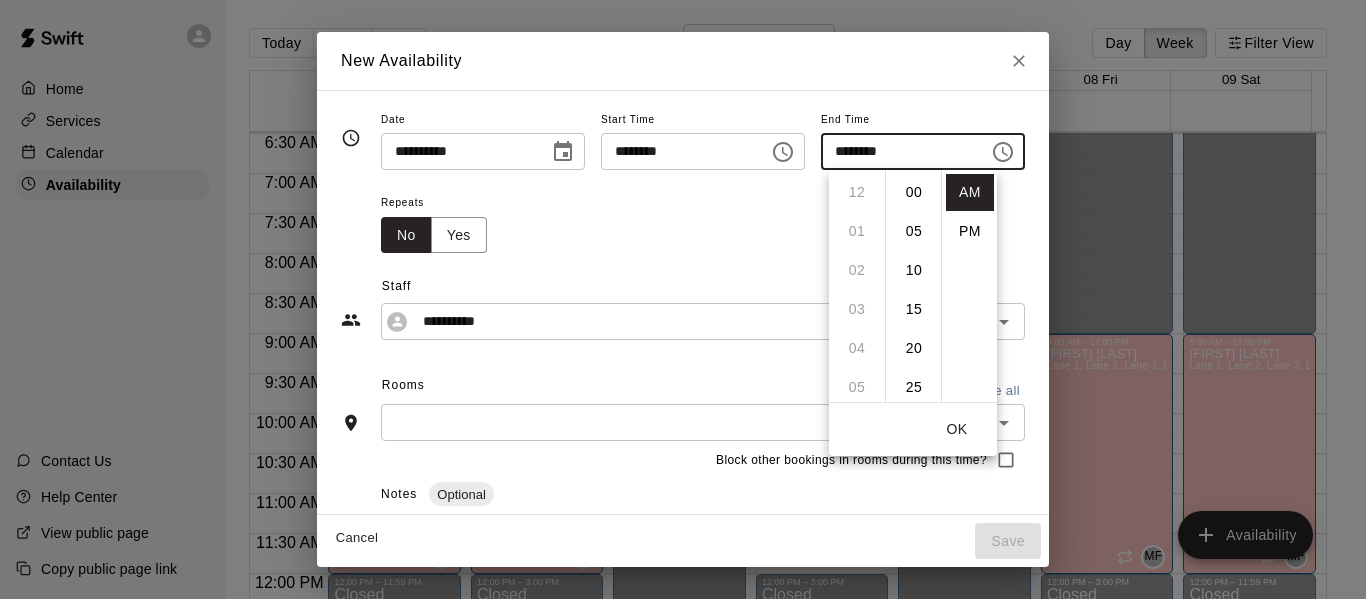 scroll, scrollTop: 351, scrollLeft: 0, axis: vertical 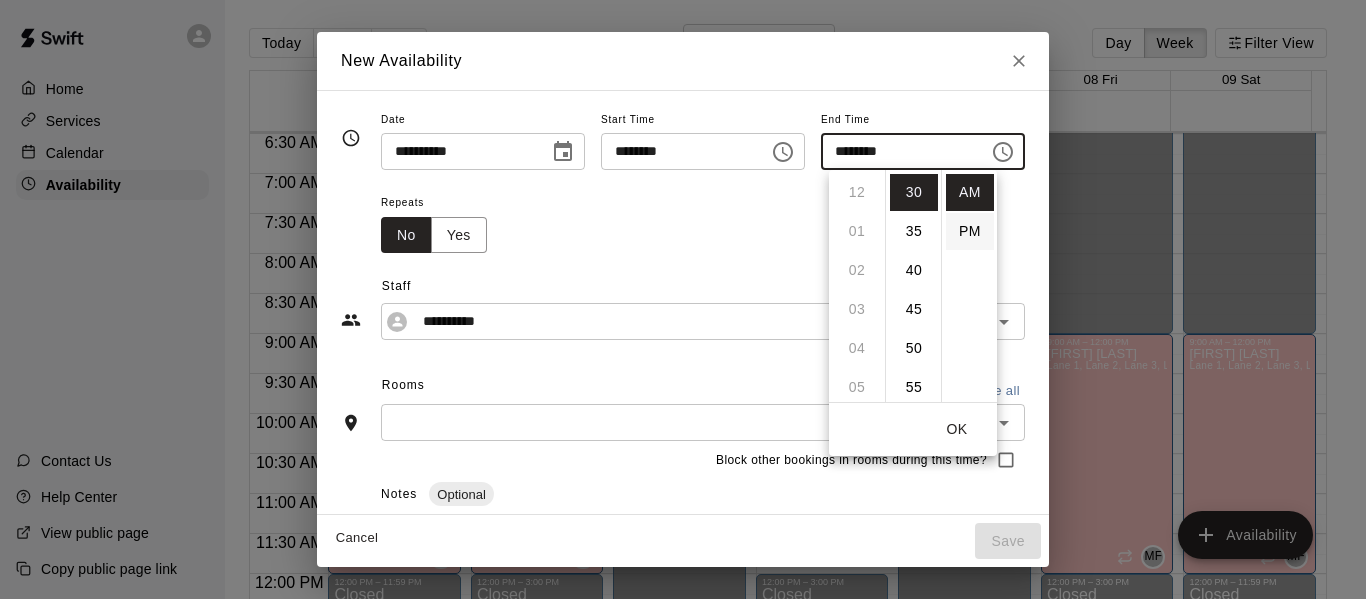 click on "PM" at bounding box center (970, 231) 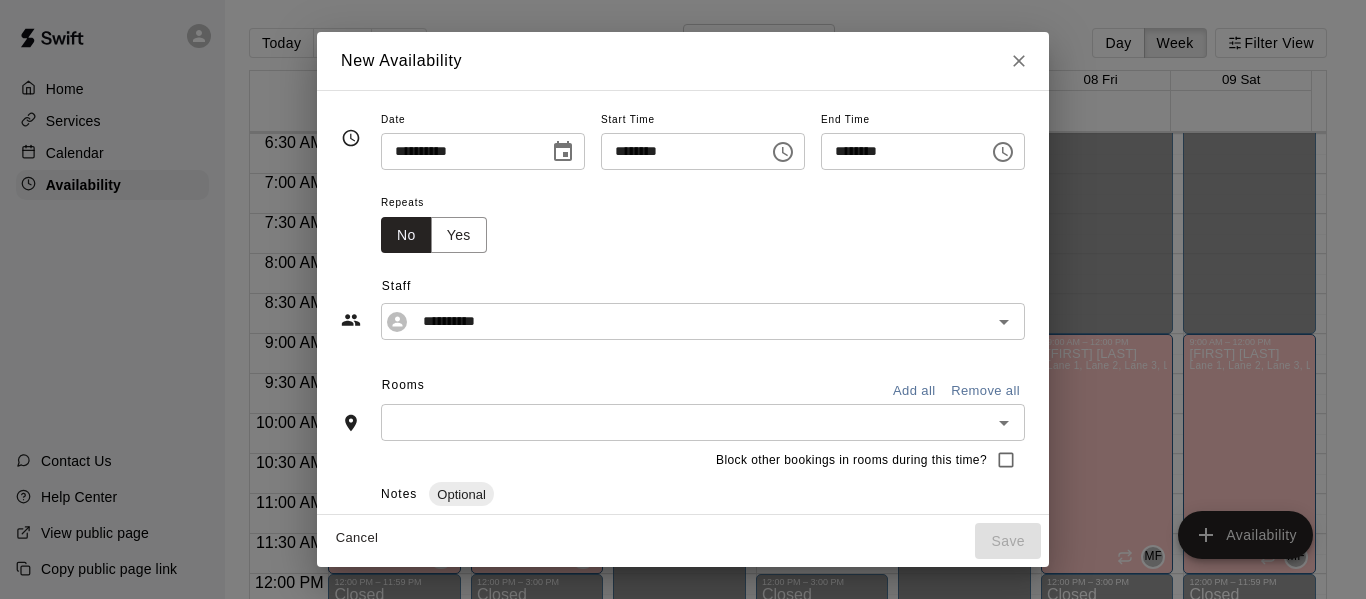 scroll, scrollTop: 36, scrollLeft: 0, axis: vertical 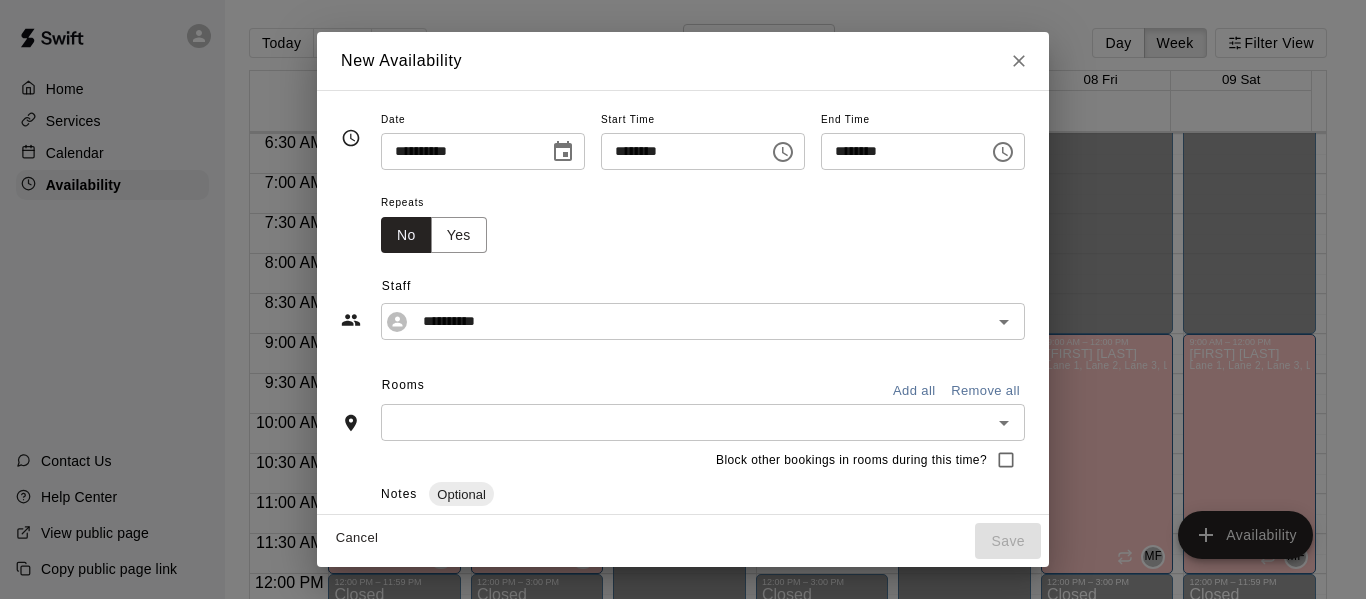 click on "********" at bounding box center [898, 151] 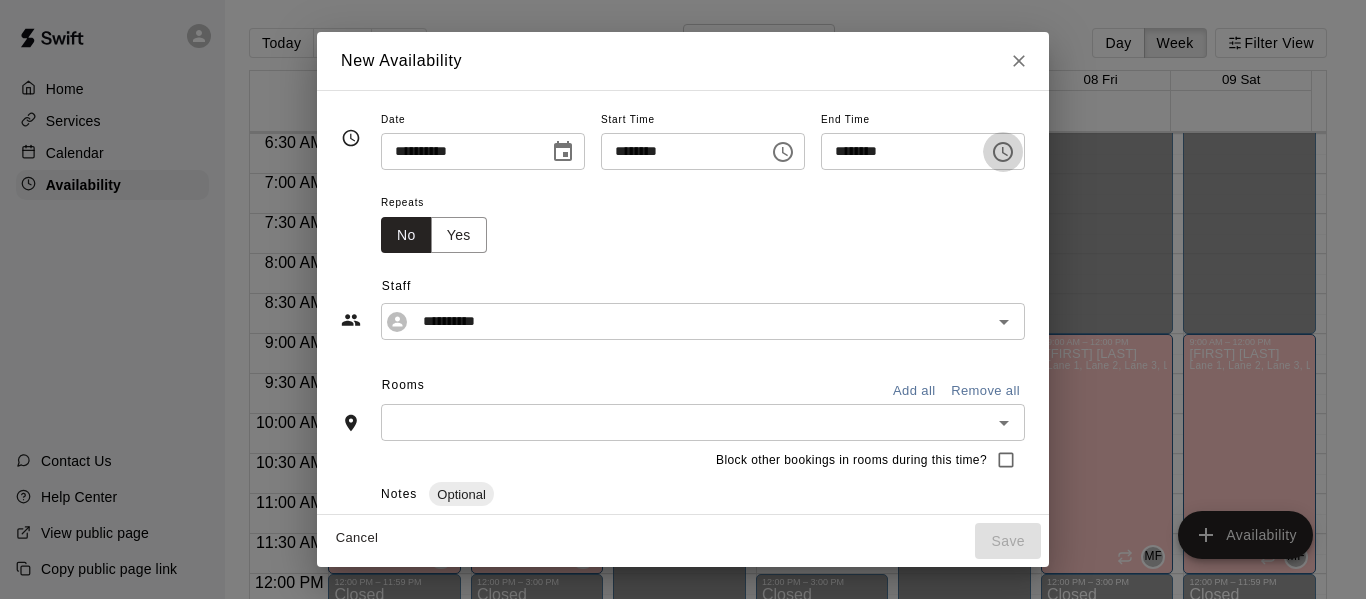 click 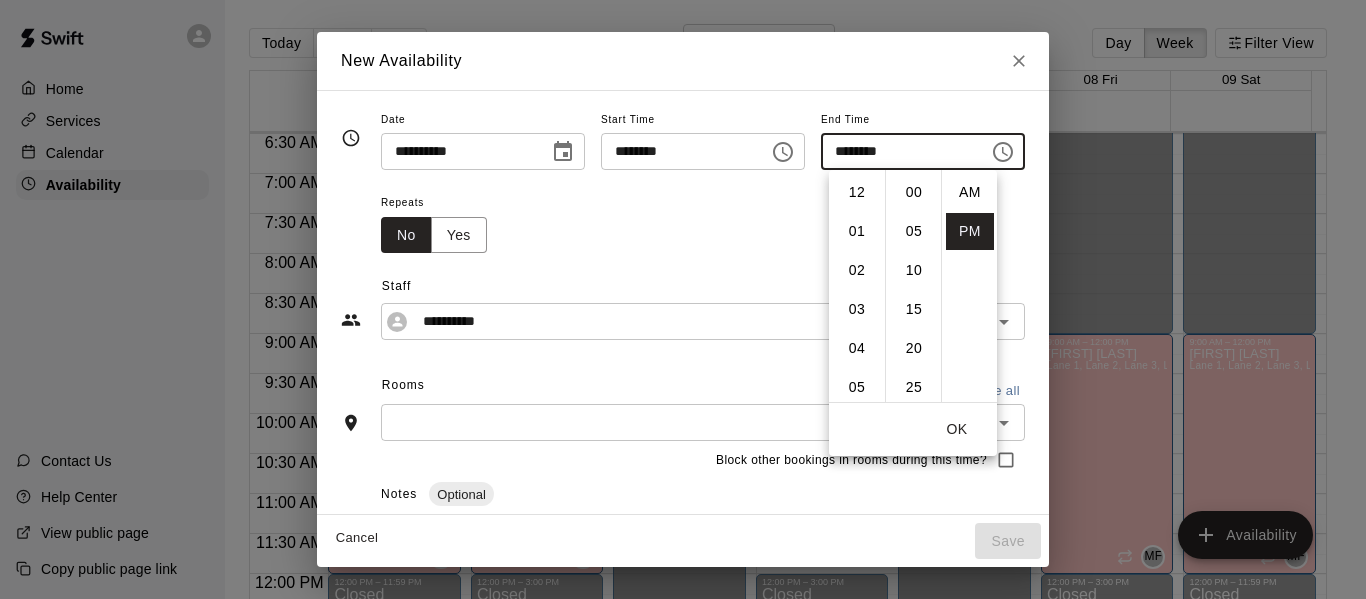 scroll, scrollTop: 351, scrollLeft: 0, axis: vertical 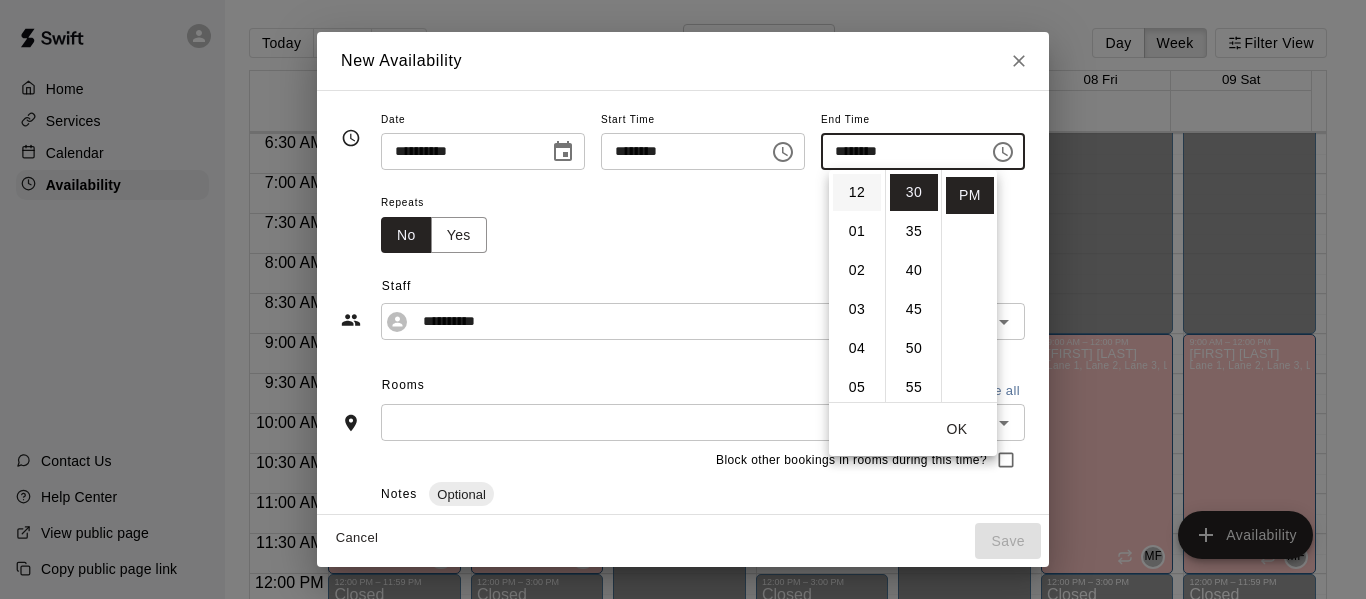 click on "12" at bounding box center [857, 192] 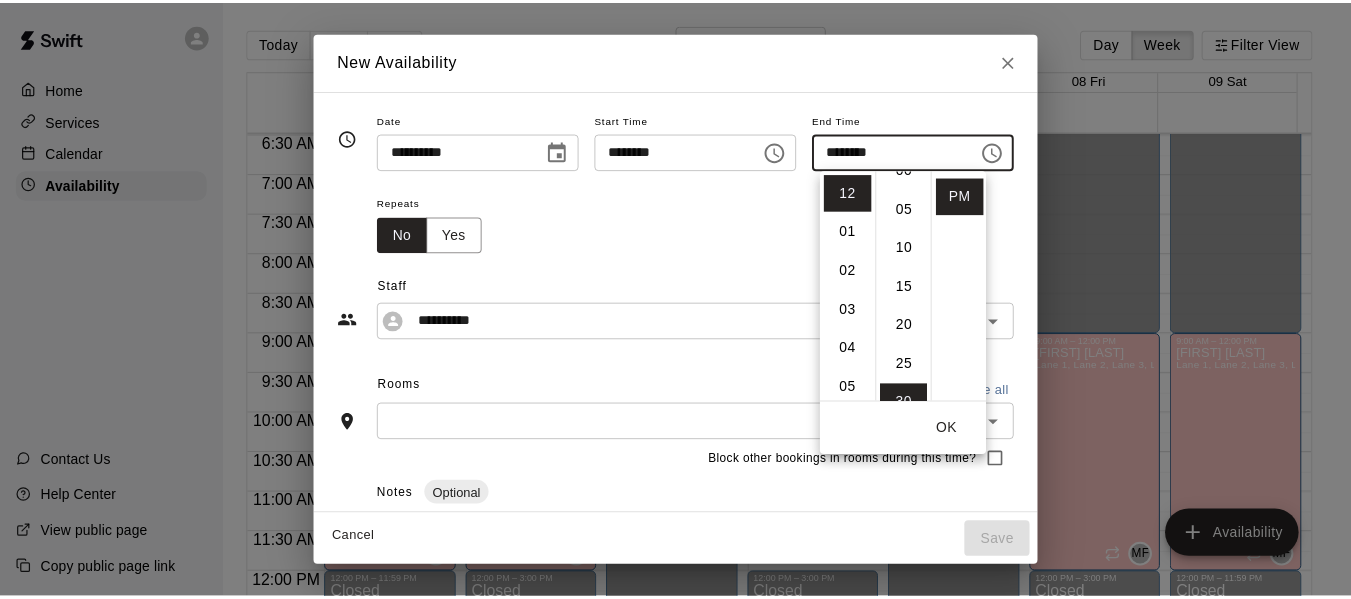 scroll, scrollTop: 0, scrollLeft: 0, axis: both 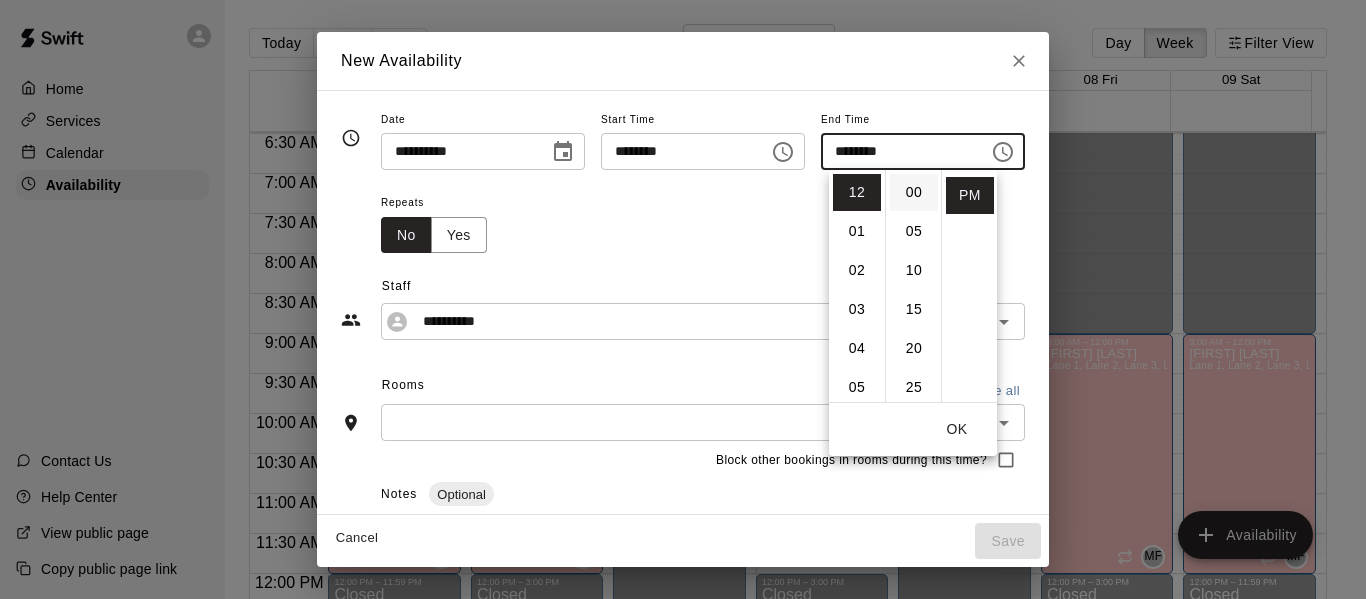 click on "00" at bounding box center (914, 192) 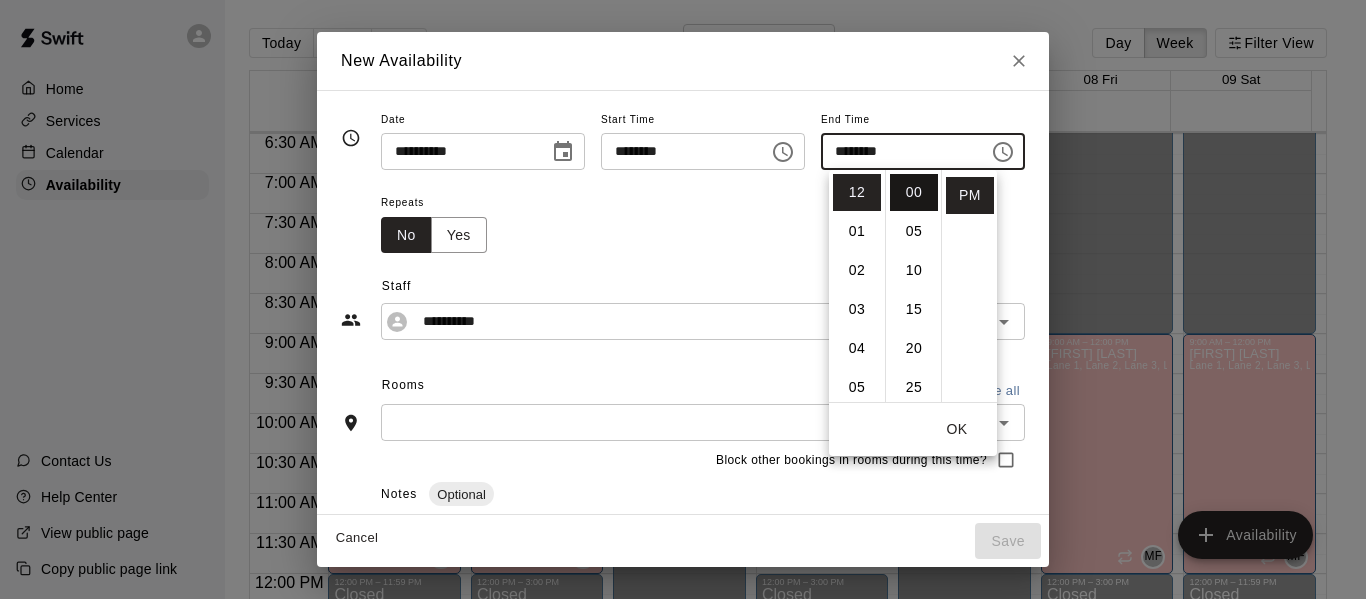type on "********" 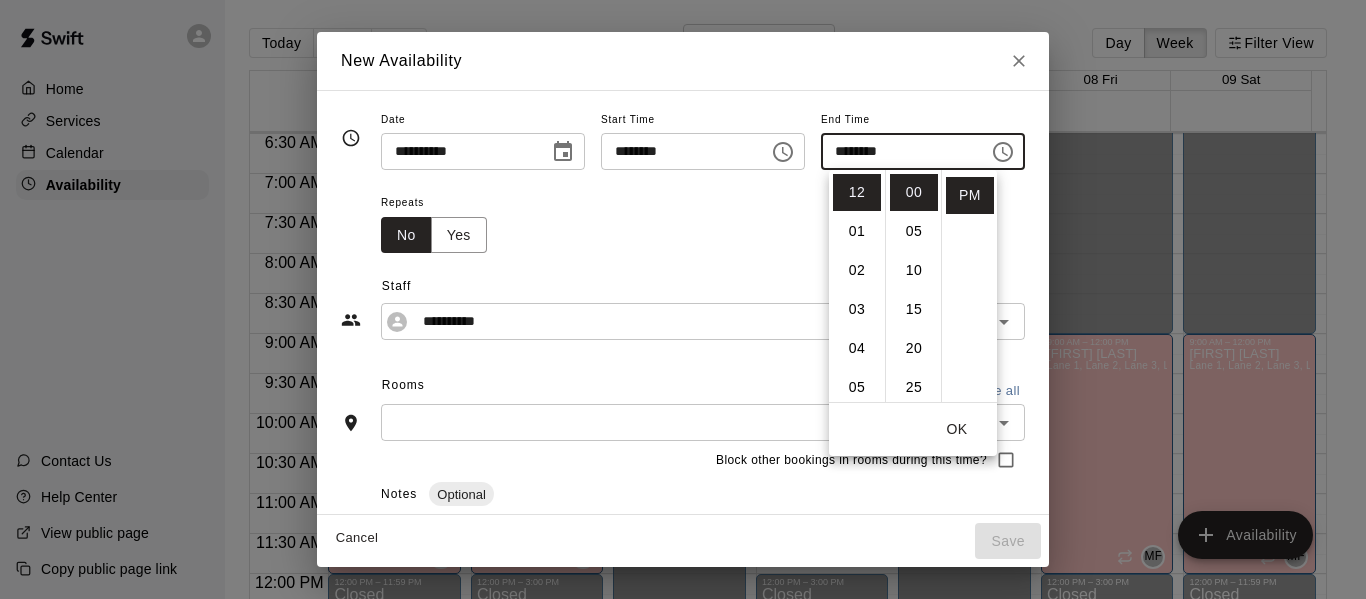 click on "OK" at bounding box center (957, 429) 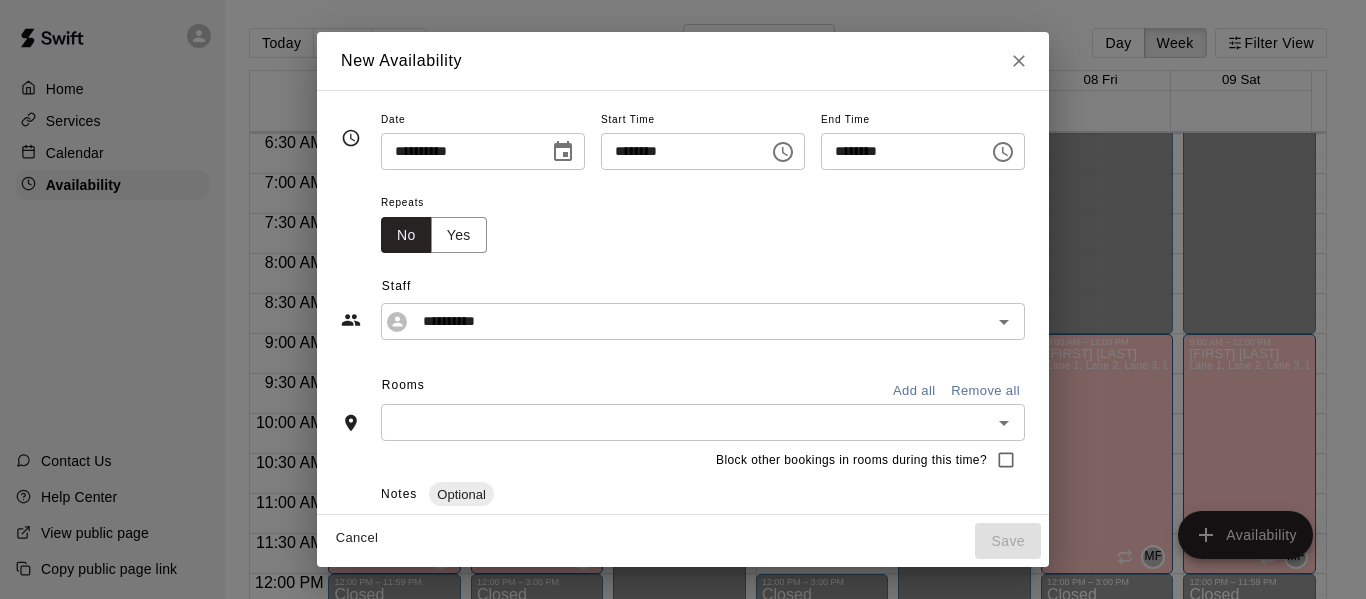click on "Add all" at bounding box center (914, 391) 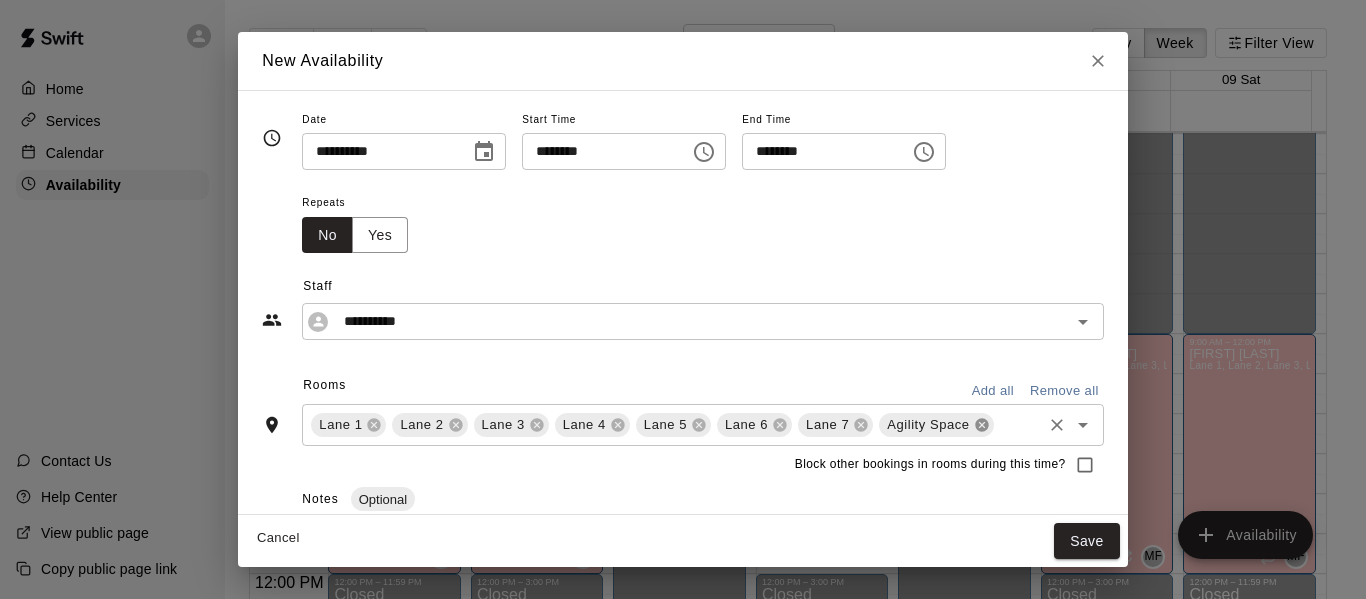 click 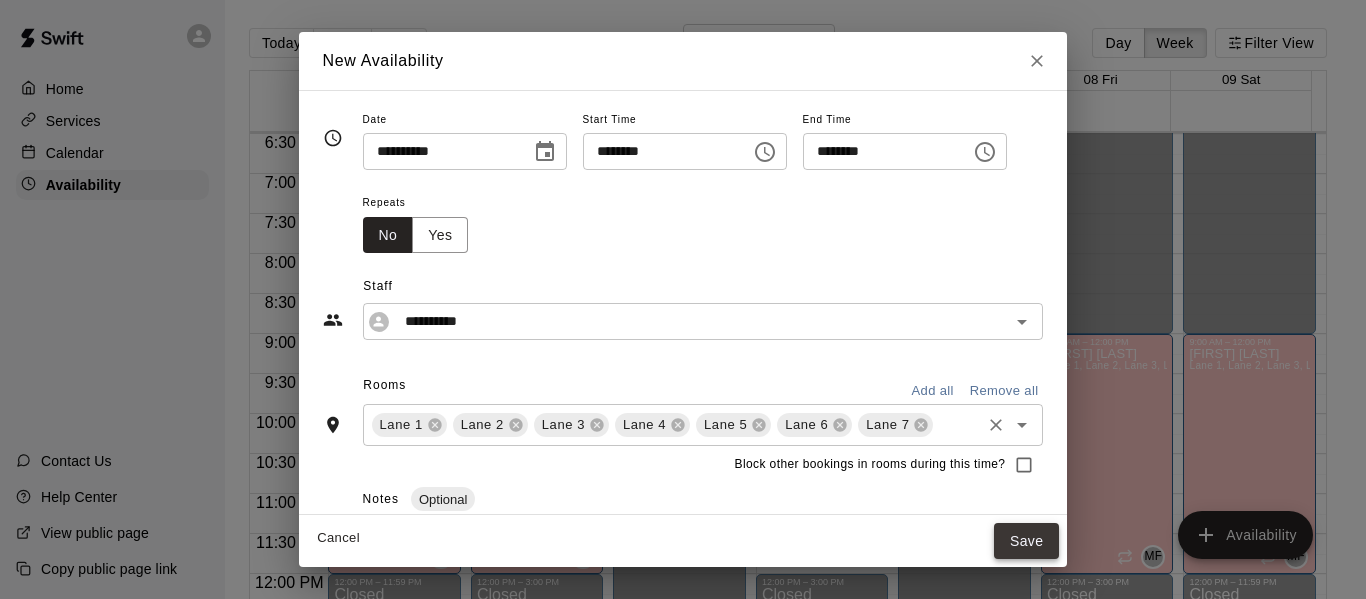 click on "Save" at bounding box center (1027, 541) 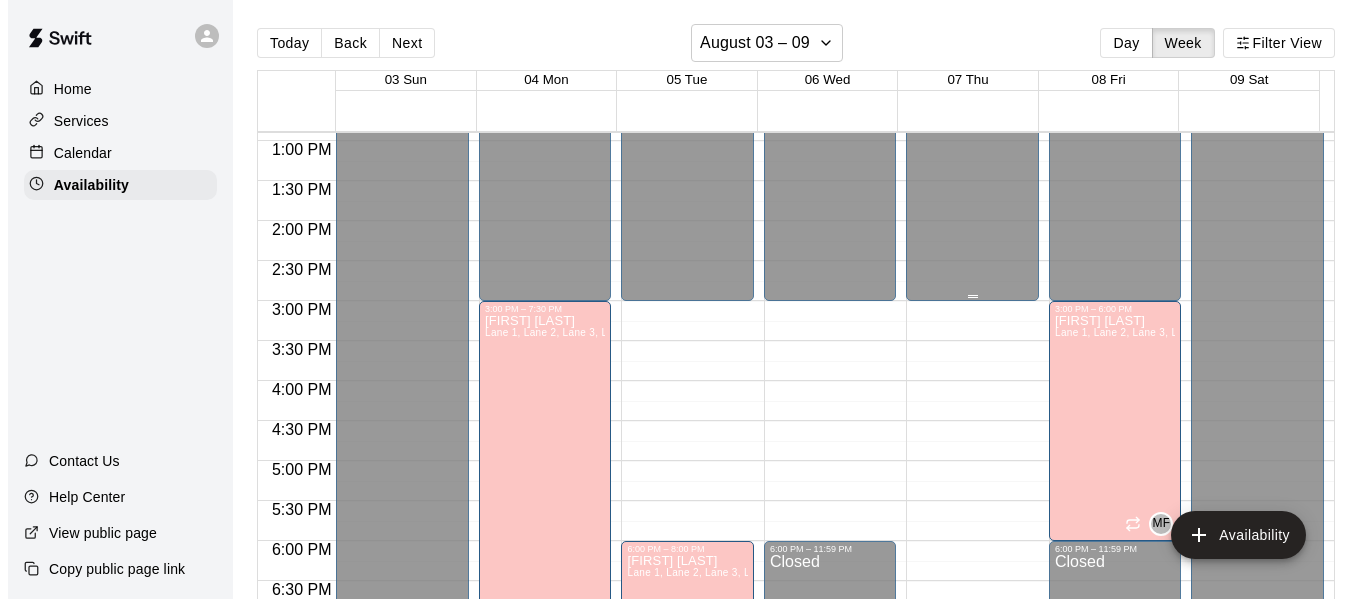 scroll, scrollTop: 1042, scrollLeft: 0, axis: vertical 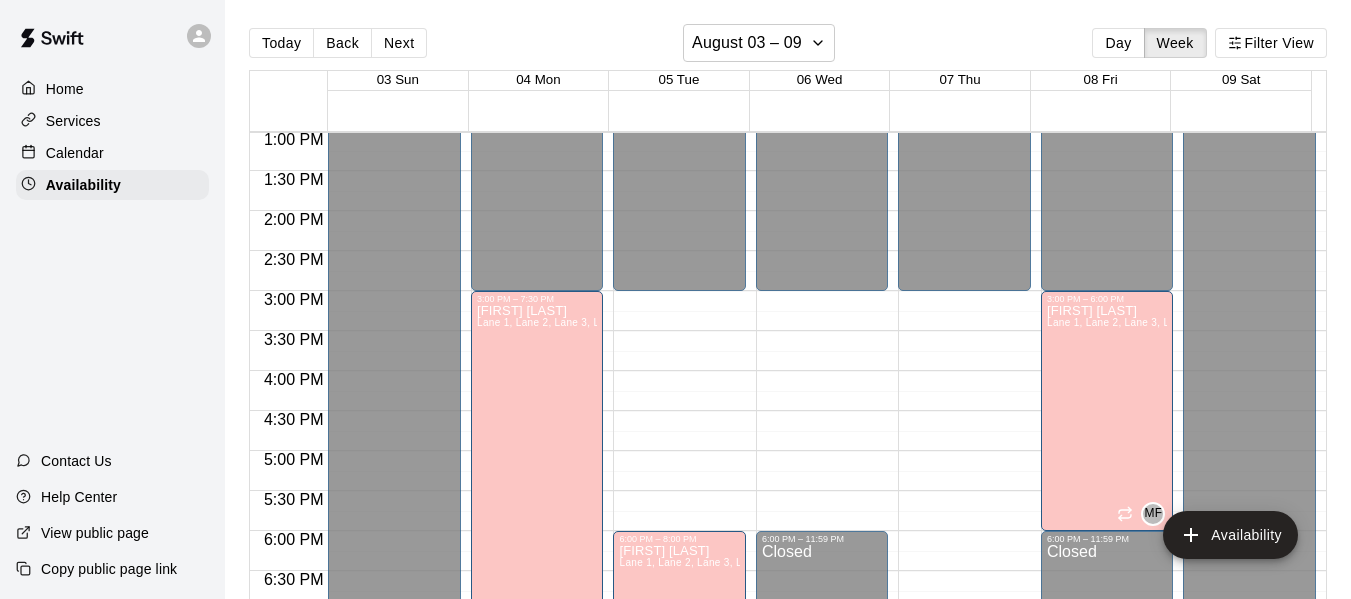 click on "[TIME] – [TIME] Closed [TIME] – [TIME] [STREET_NAME] [NUMBER], [STREET_NAME] [NUMBER], [STREET_NAME] [NUMBER], [STREET_NAME] [NUMBER], [STREET_NAME] [NUMBER], [STREET_NAME] [NUMBER], [STREET_NAME] [NUMBER] MF [TIME] – [TIME] Closed [TIME] – [TIME] Closed" at bounding box center (822, 51) 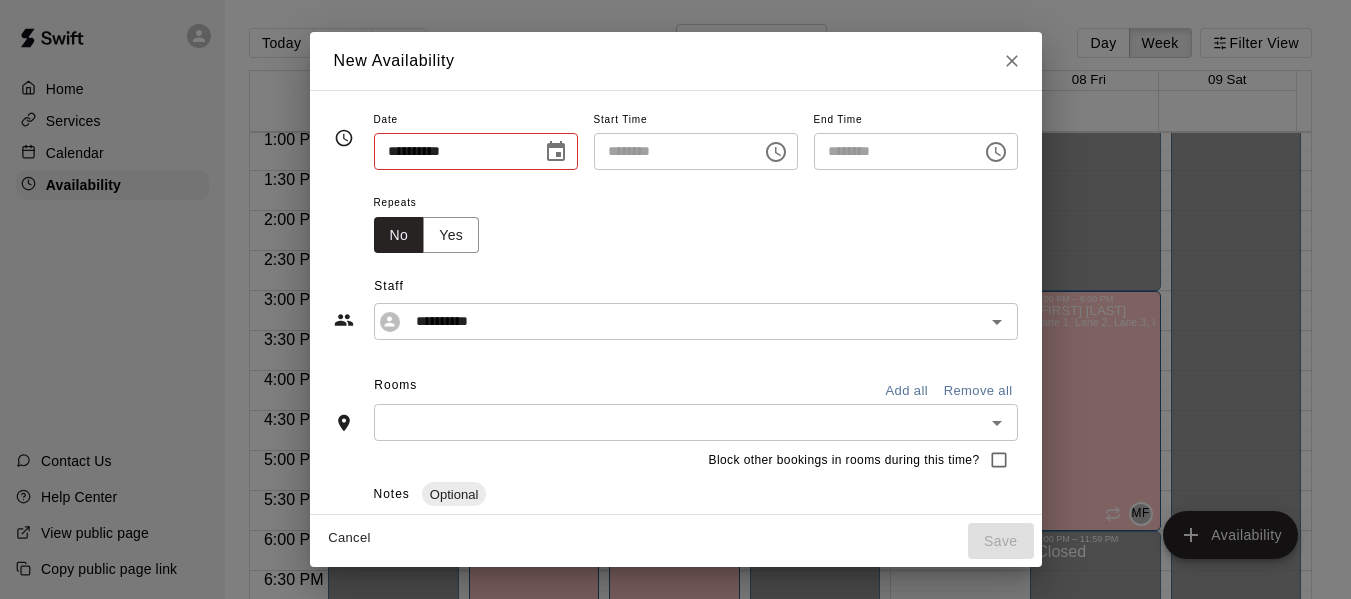 type on "**********" 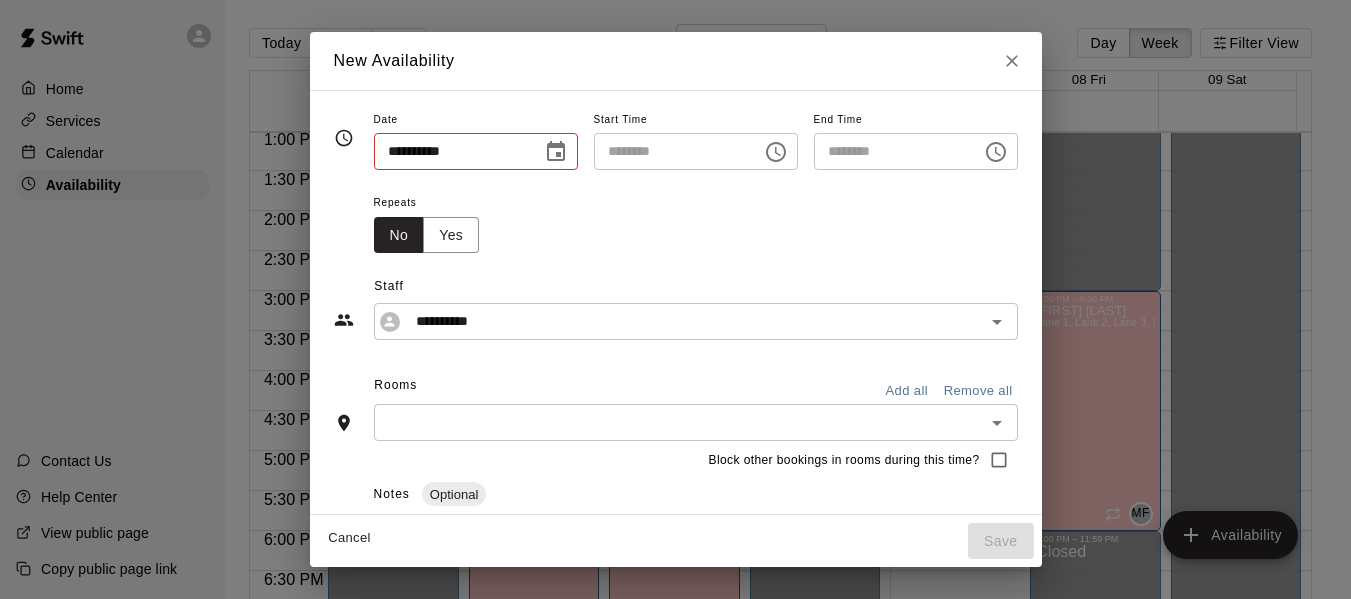 type on "********" 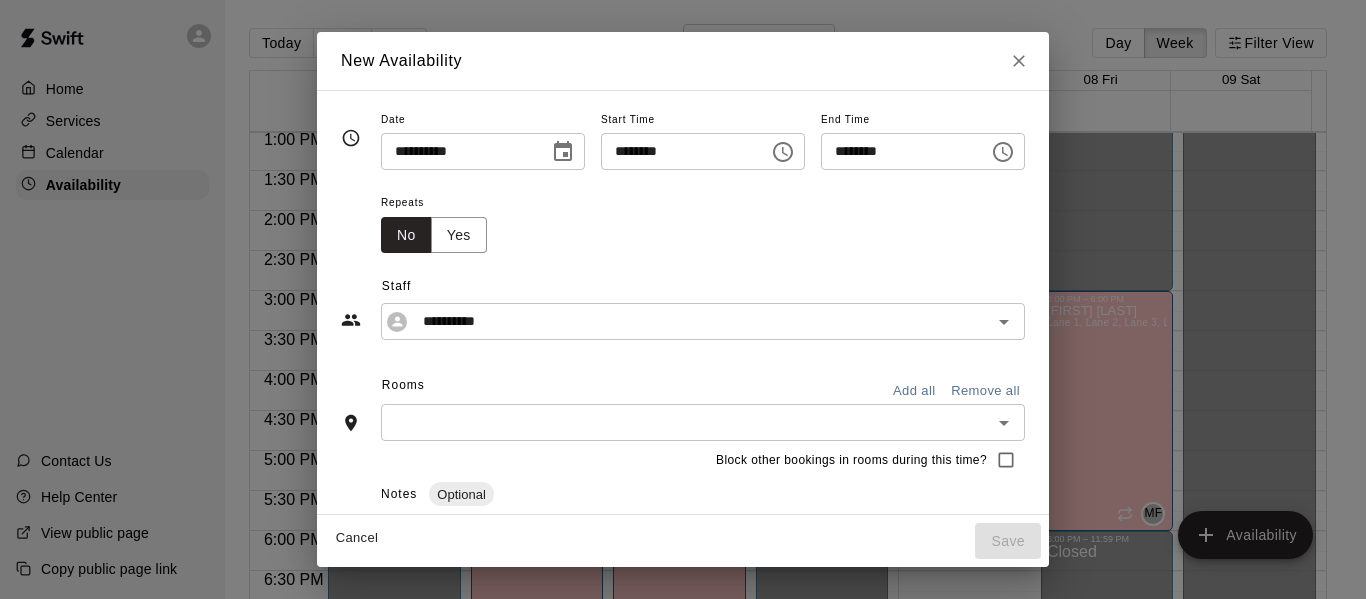 click 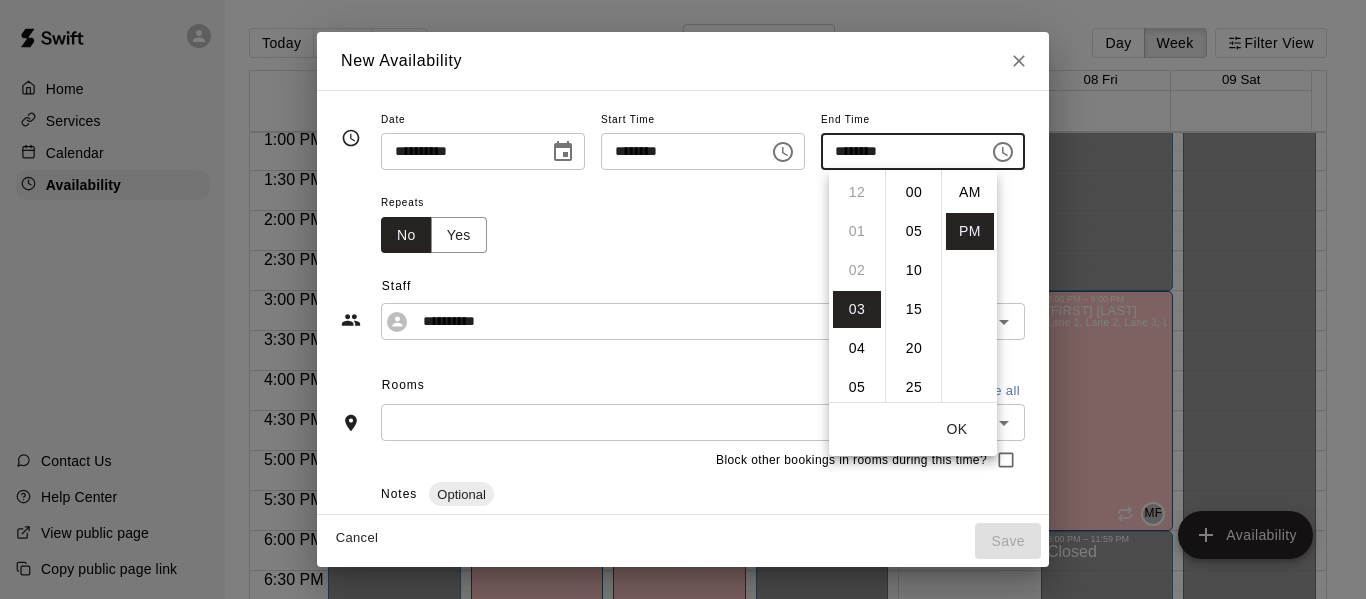 scroll, scrollTop: 117, scrollLeft: 0, axis: vertical 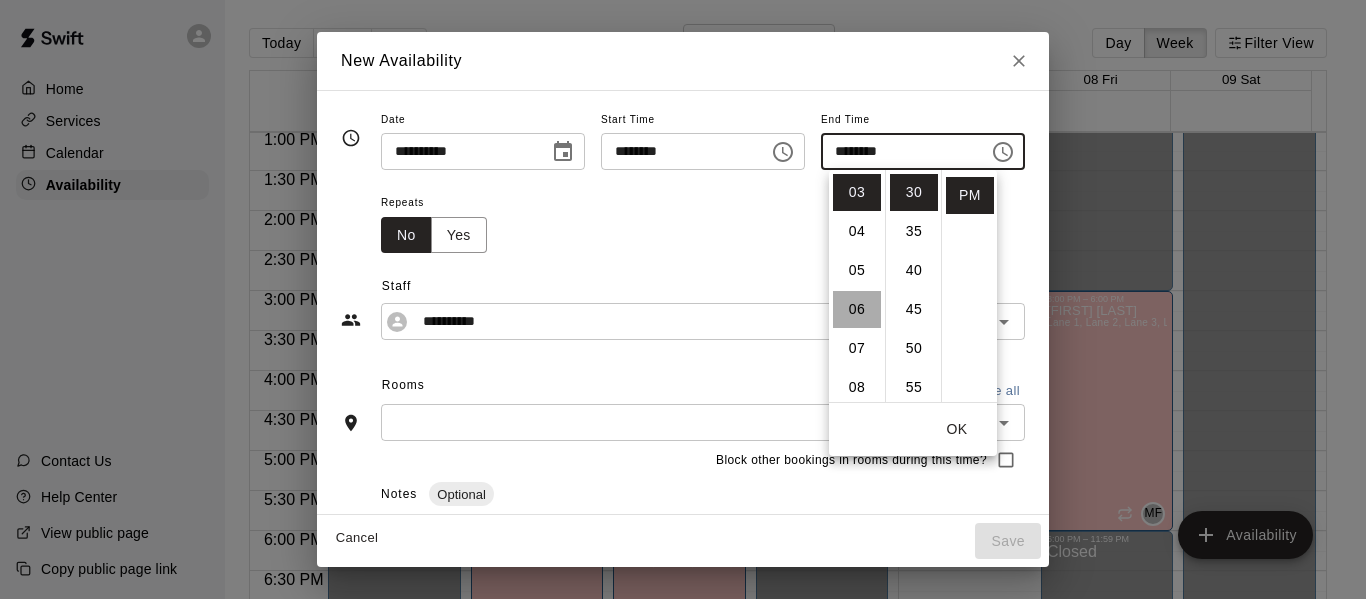 click on "06" at bounding box center (857, 309) 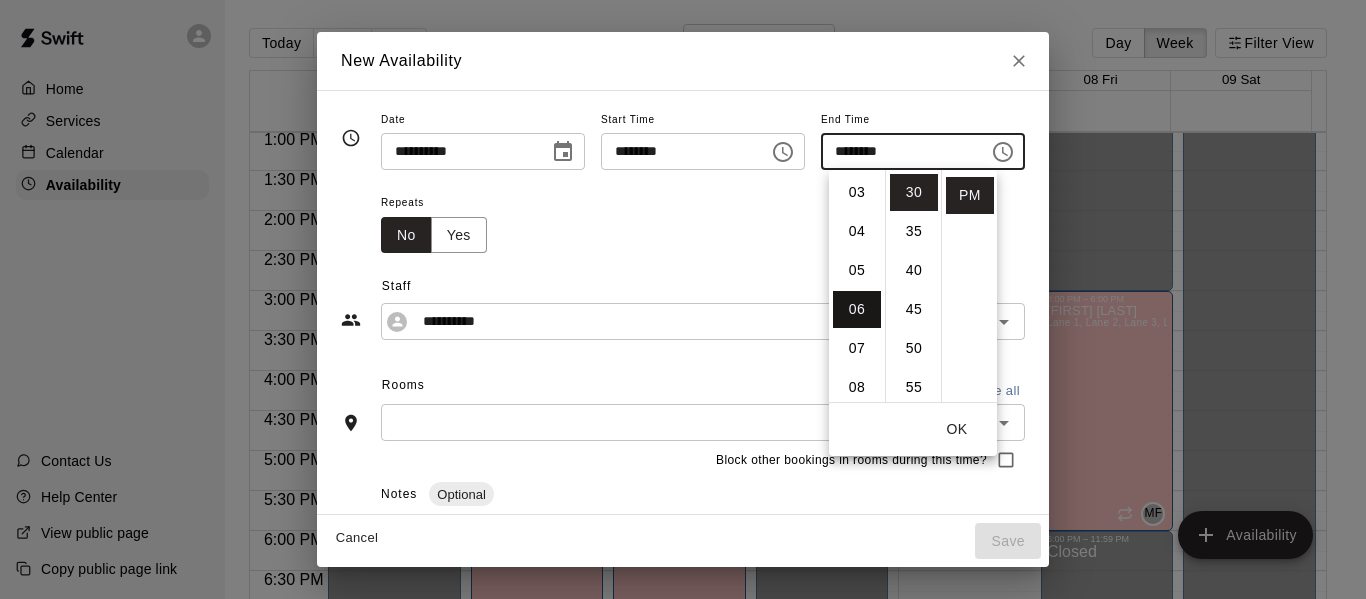 scroll, scrollTop: 234, scrollLeft: 0, axis: vertical 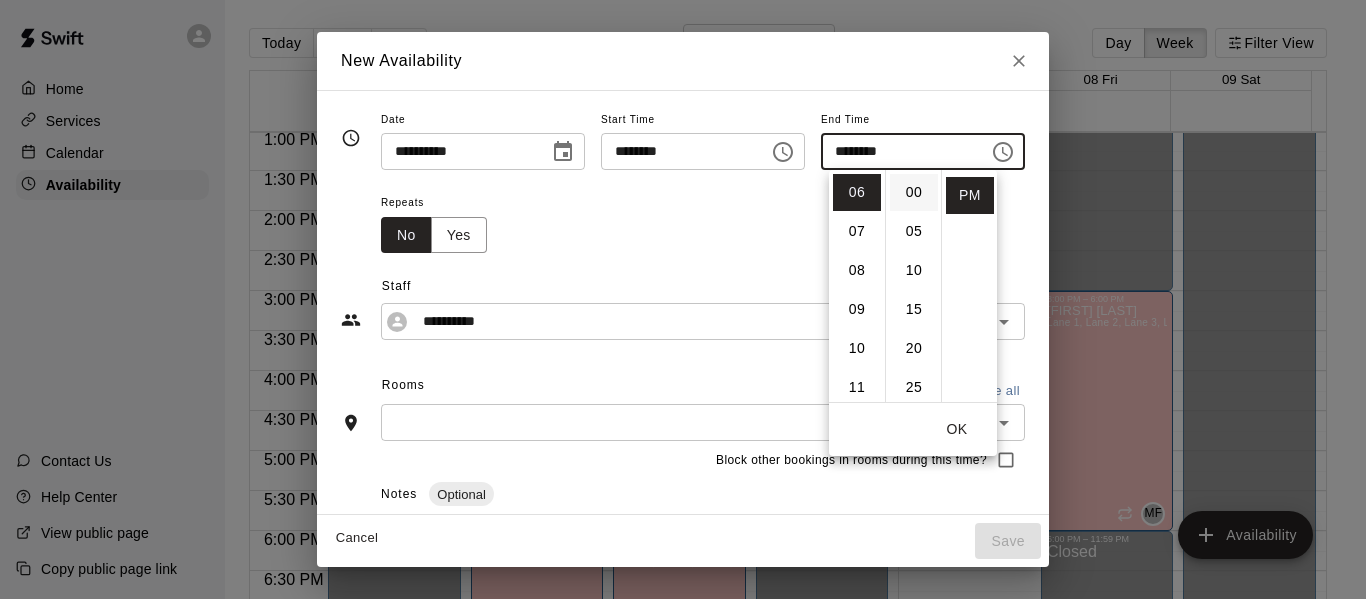 click on "00" at bounding box center (914, 192) 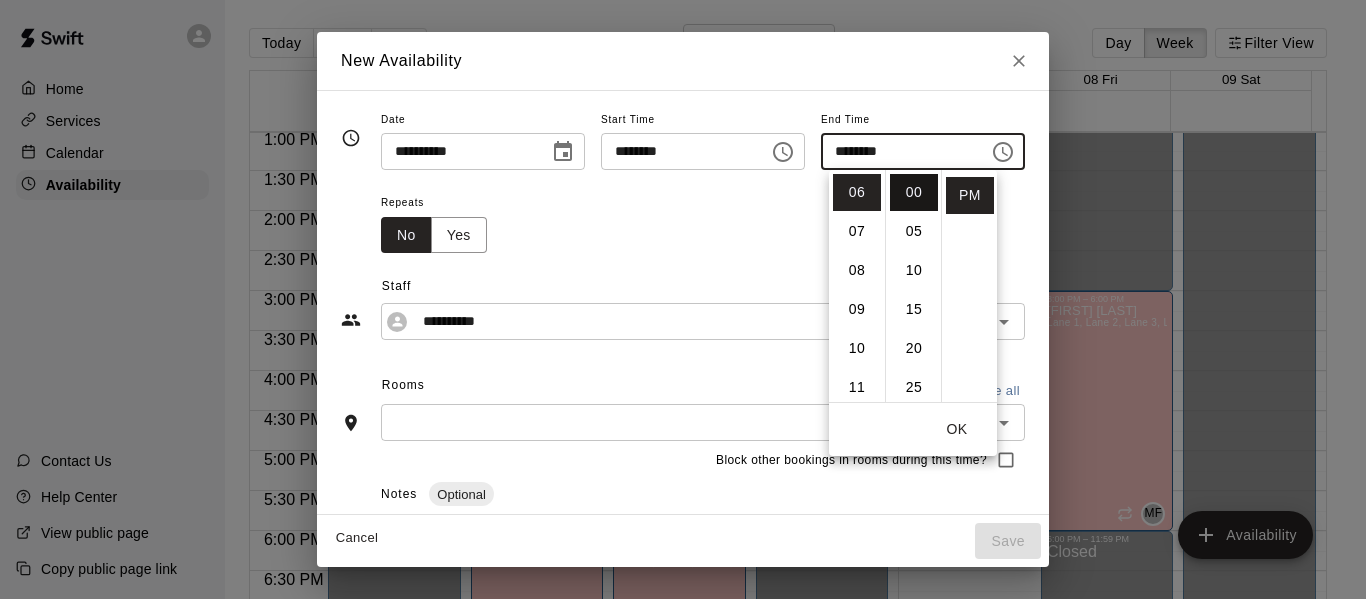 type on "********" 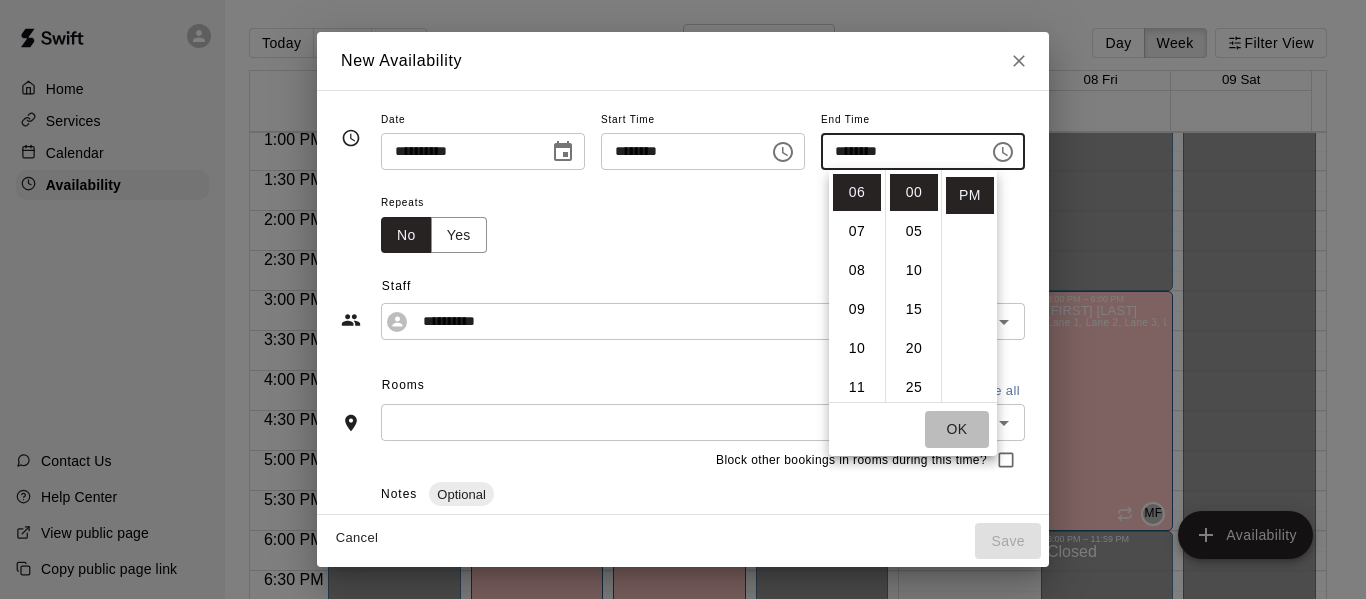 click on "OK" at bounding box center (957, 429) 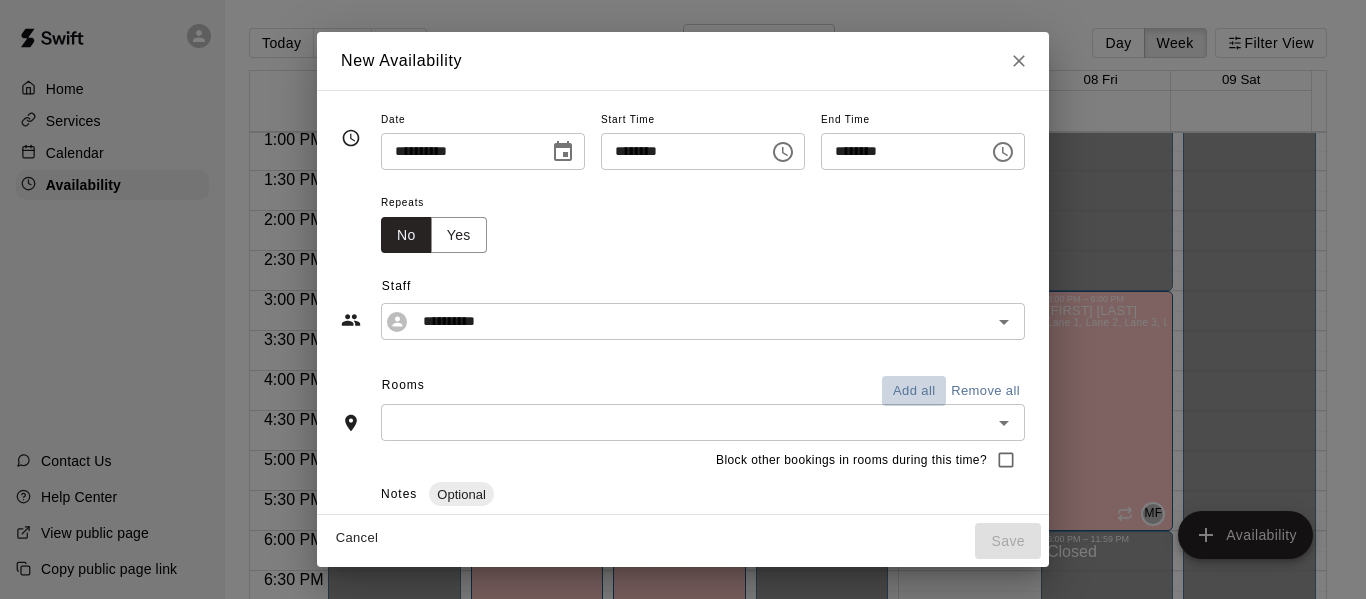 click on "Add all" at bounding box center (914, 391) 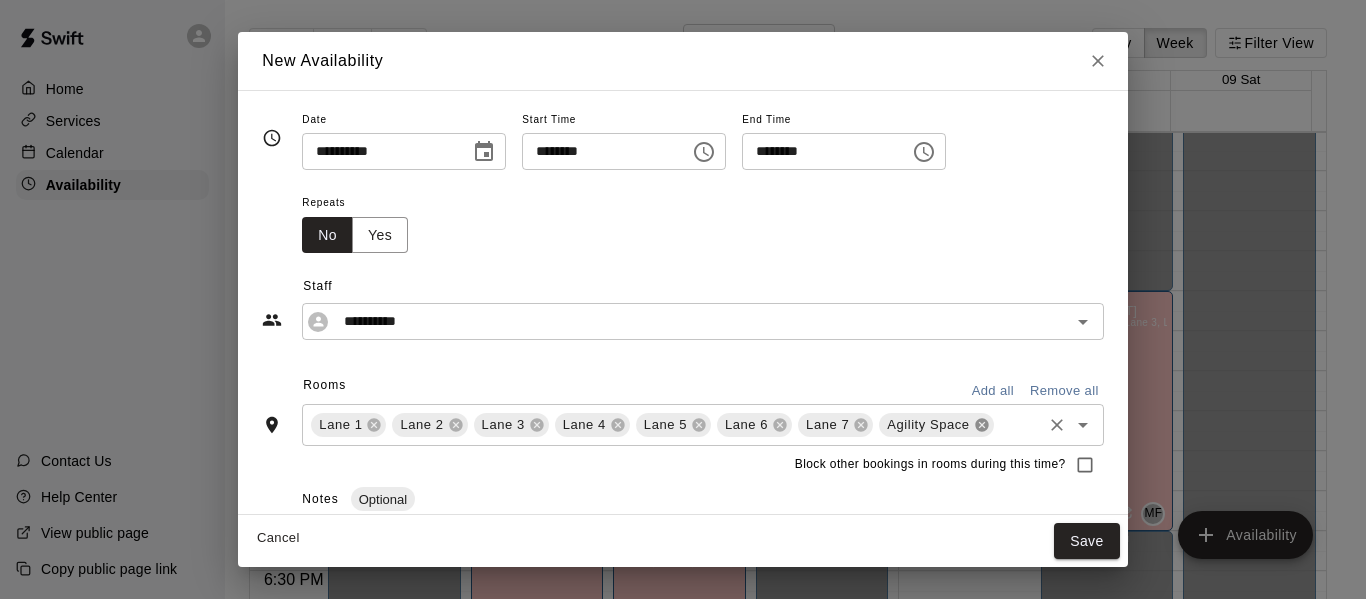 click 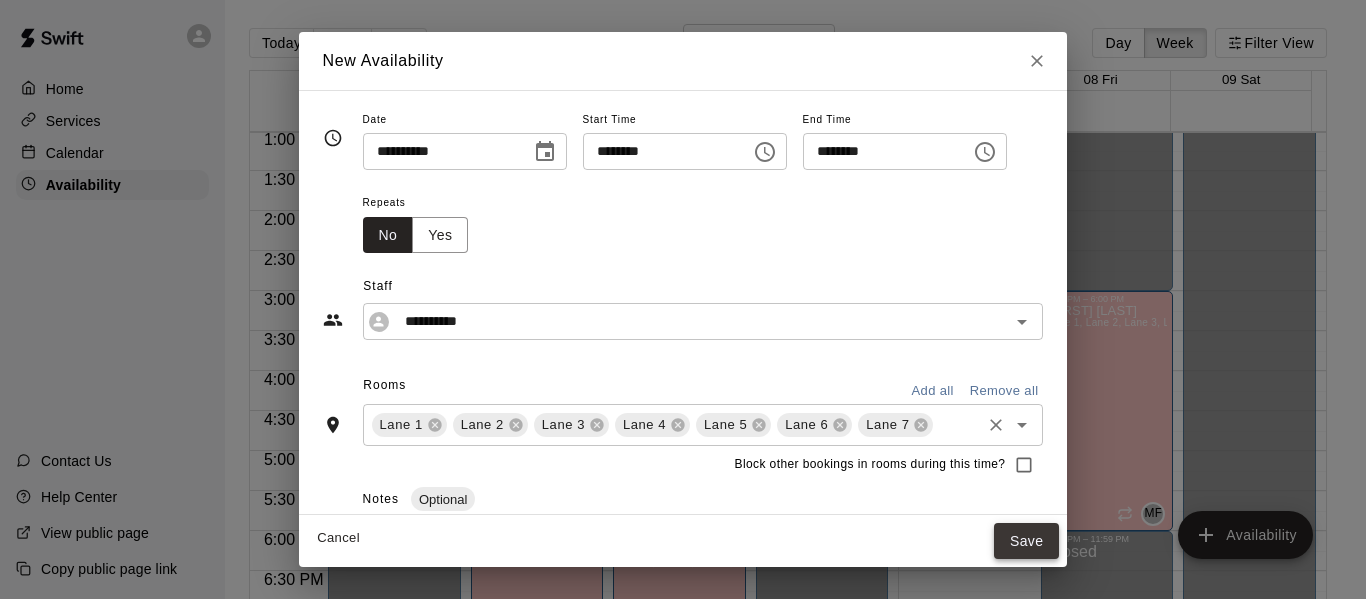 click on "Save" at bounding box center [1027, 541] 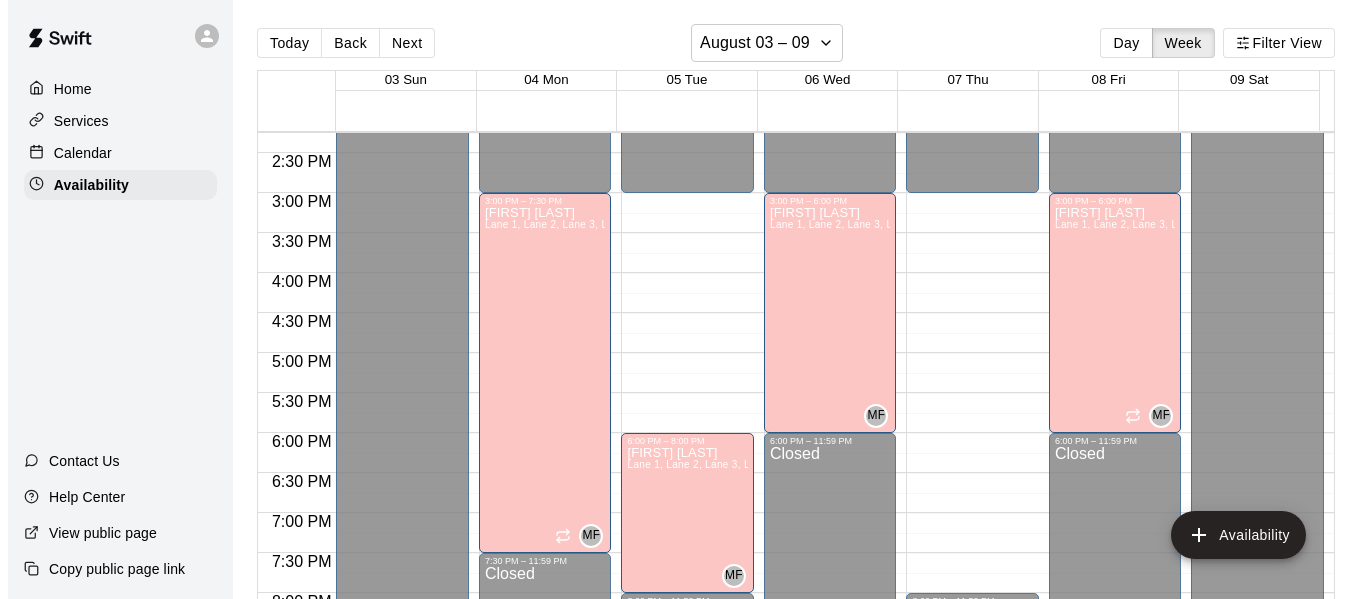 scroll, scrollTop: 1134, scrollLeft: 0, axis: vertical 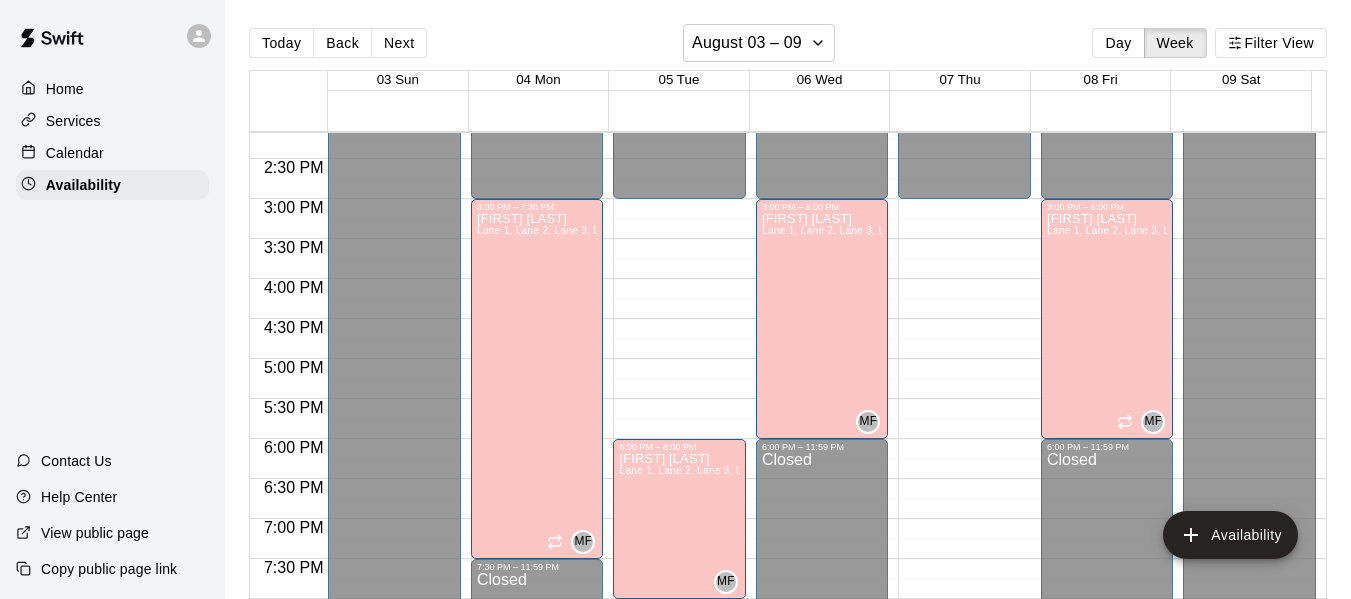 click on "12:00 AM – 3:00 PM Closed 8:00 PM – 11:59 PM Closed" at bounding box center [964, -41] 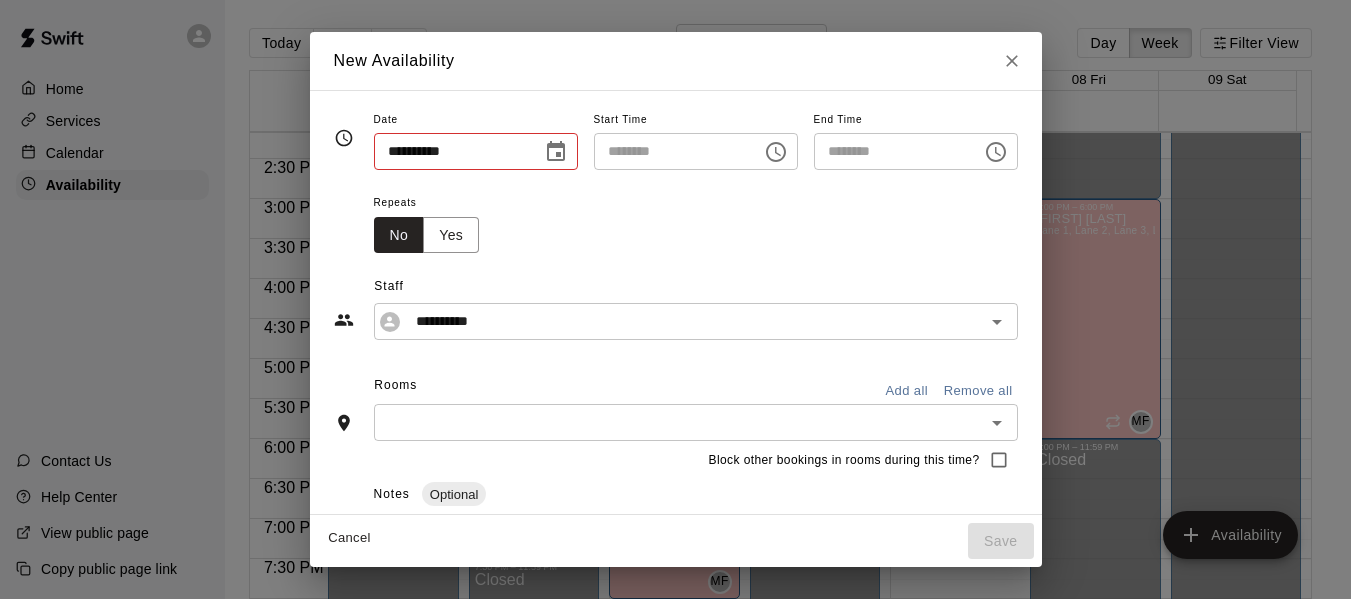type on "**********" 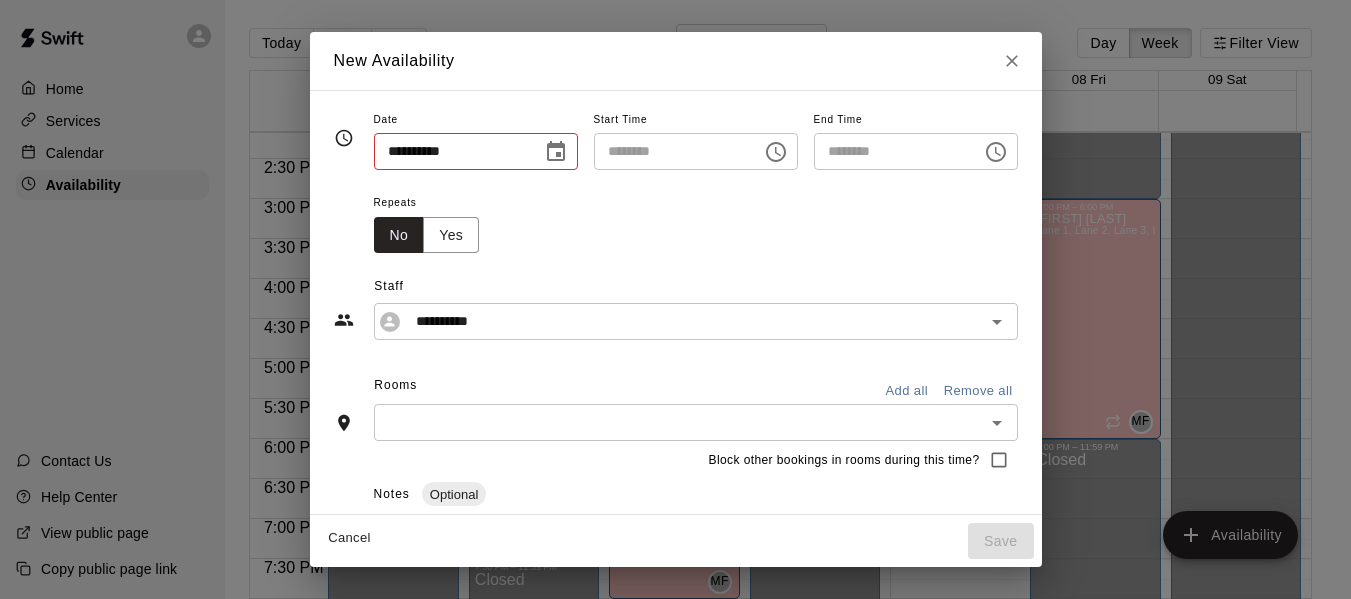 type on "********" 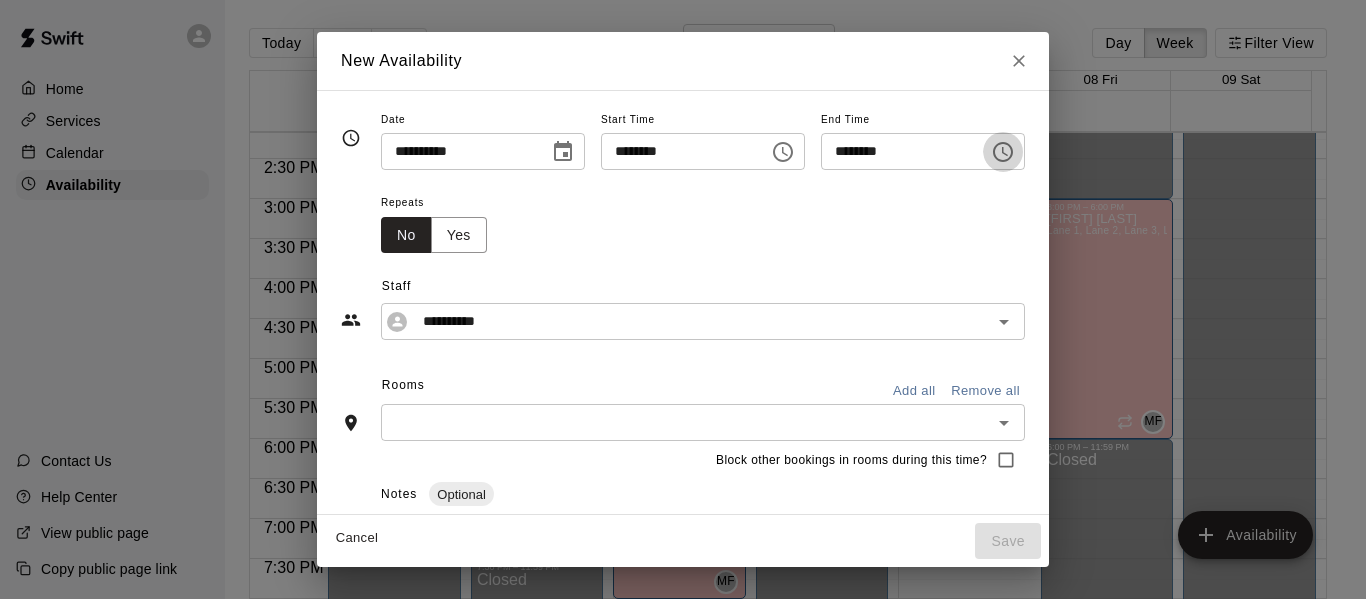 click 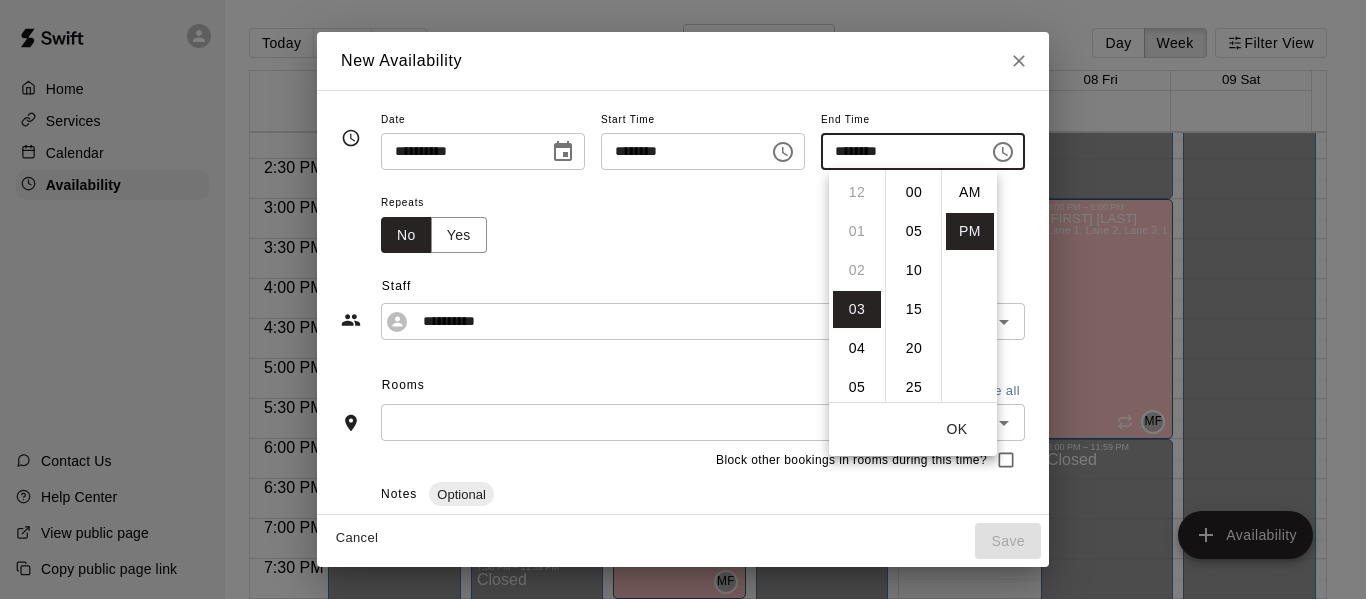 scroll, scrollTop: 117, scrollLeft: 0, axis: vertical 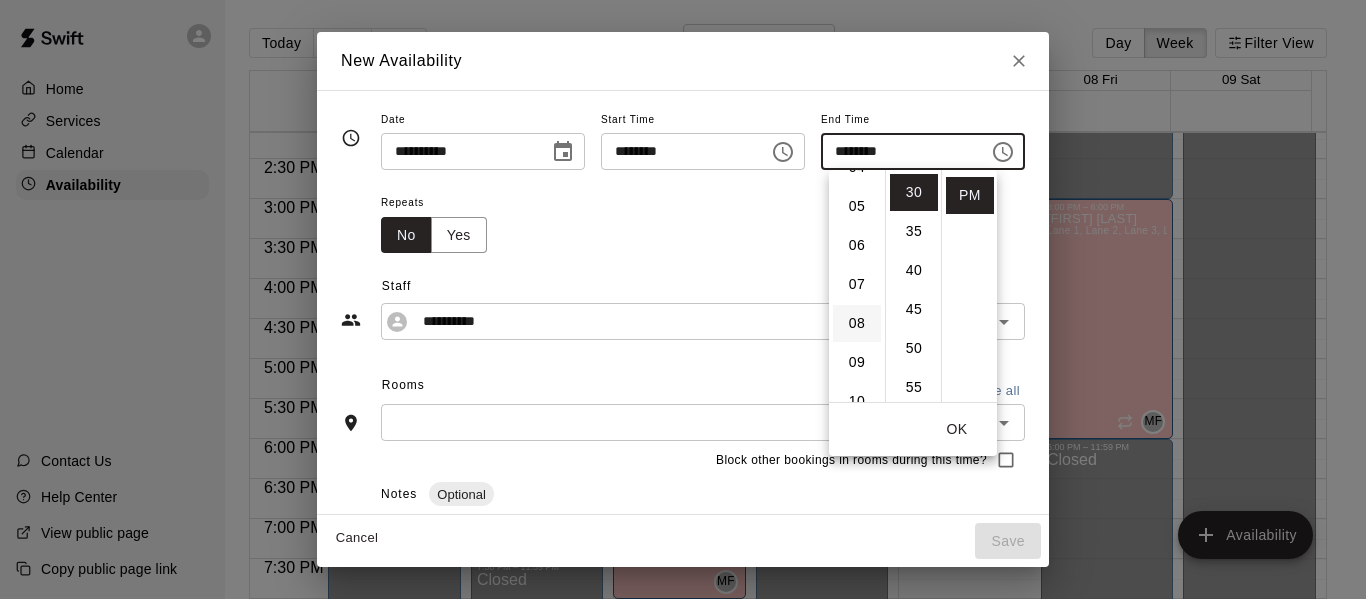 click on "08" at bounding box center (857, 323) 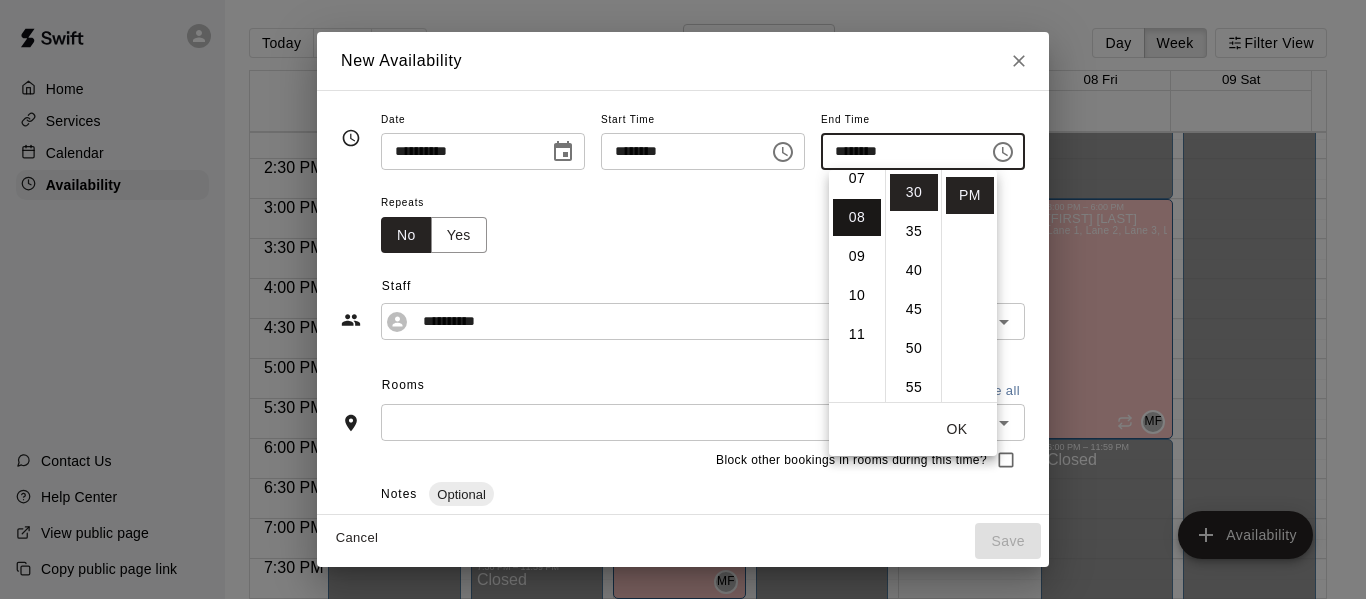scroll, scrollTop: 312, scrollLeft: 0, axis: vertical 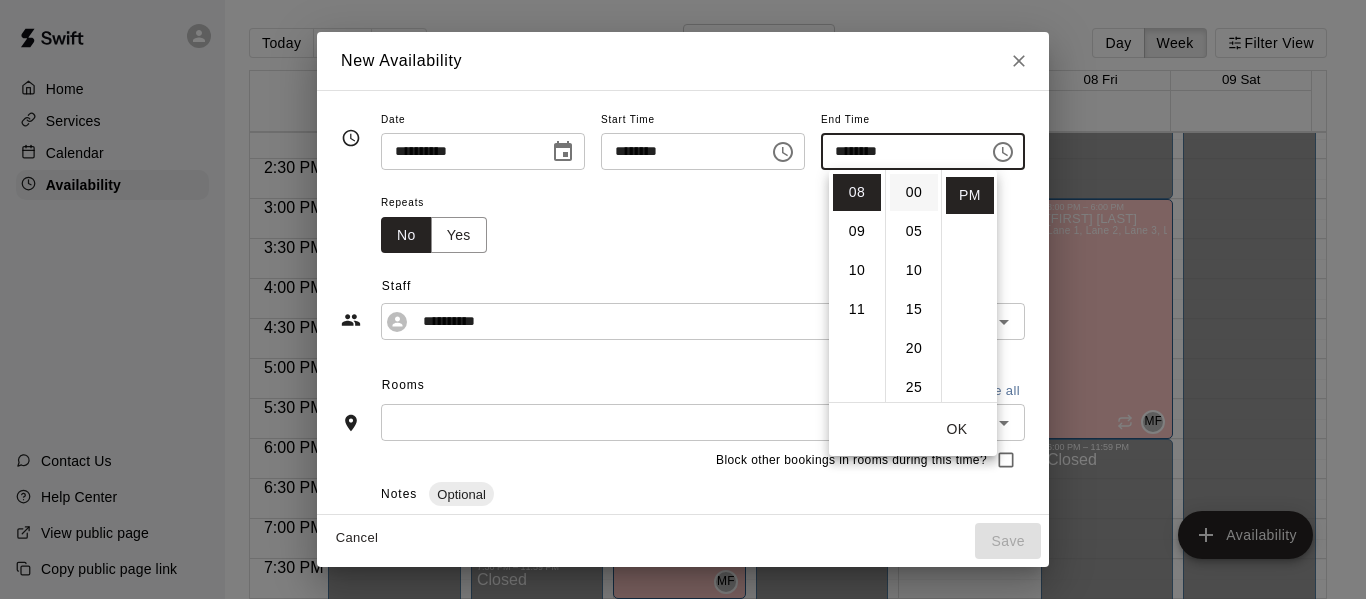click on "00" at bounding box center [914, 192] 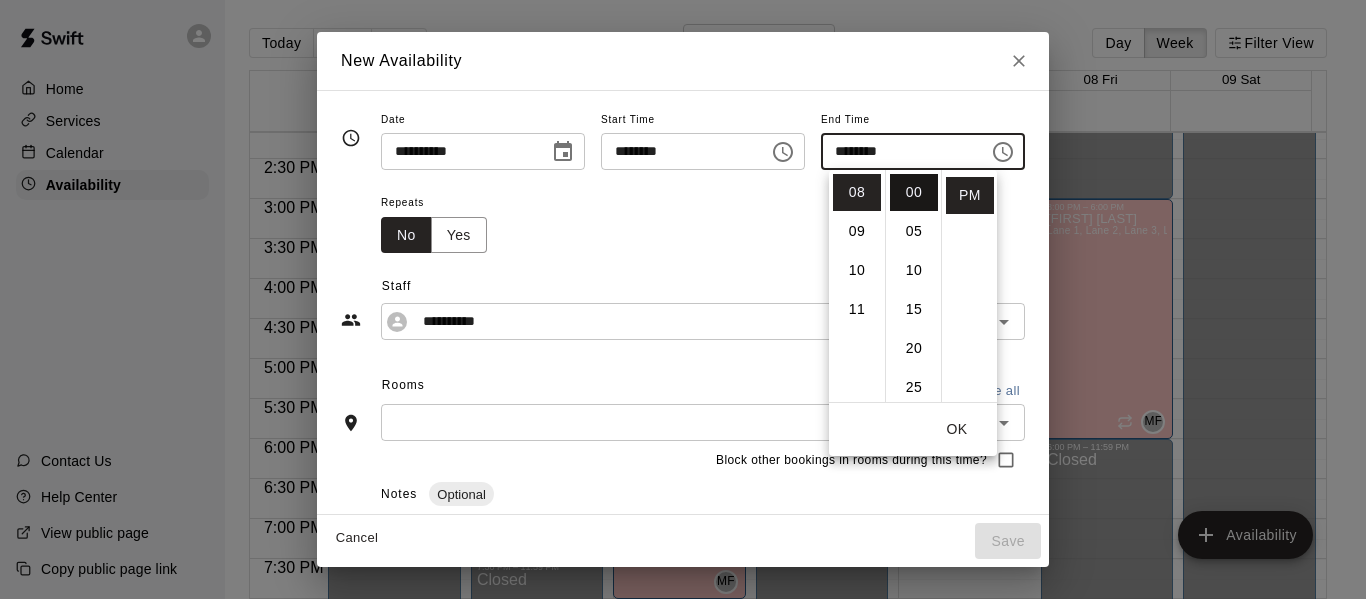 type on "********" 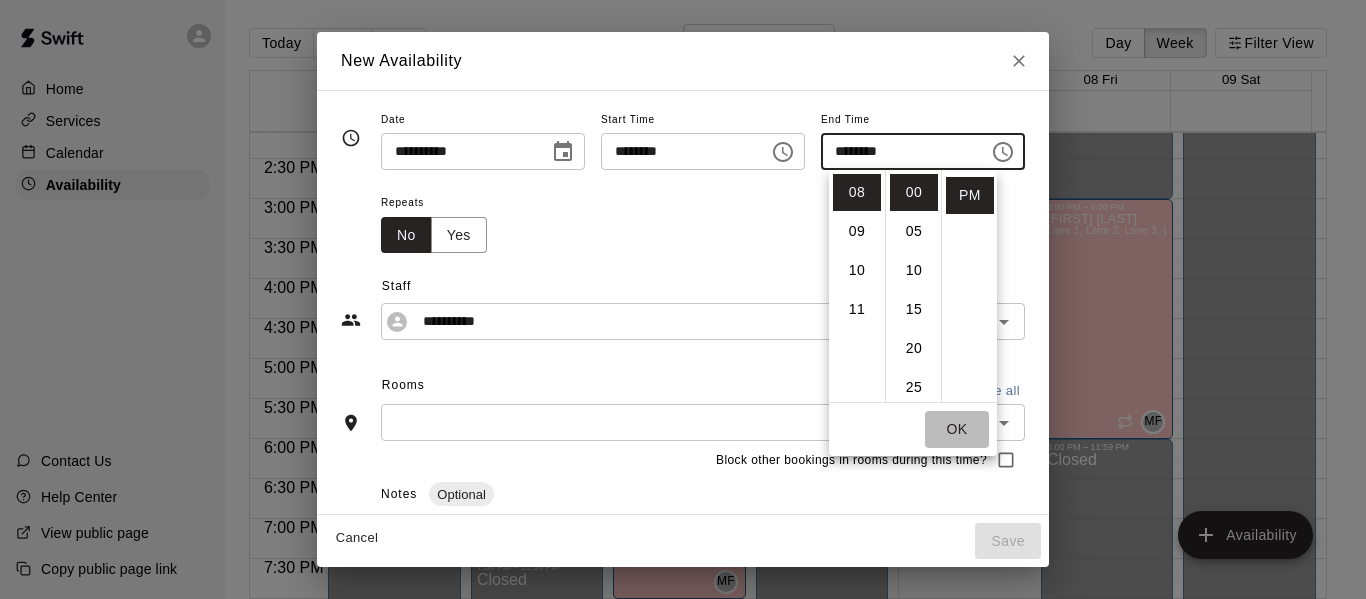 click on "OK" at bounding box center [957, 429] 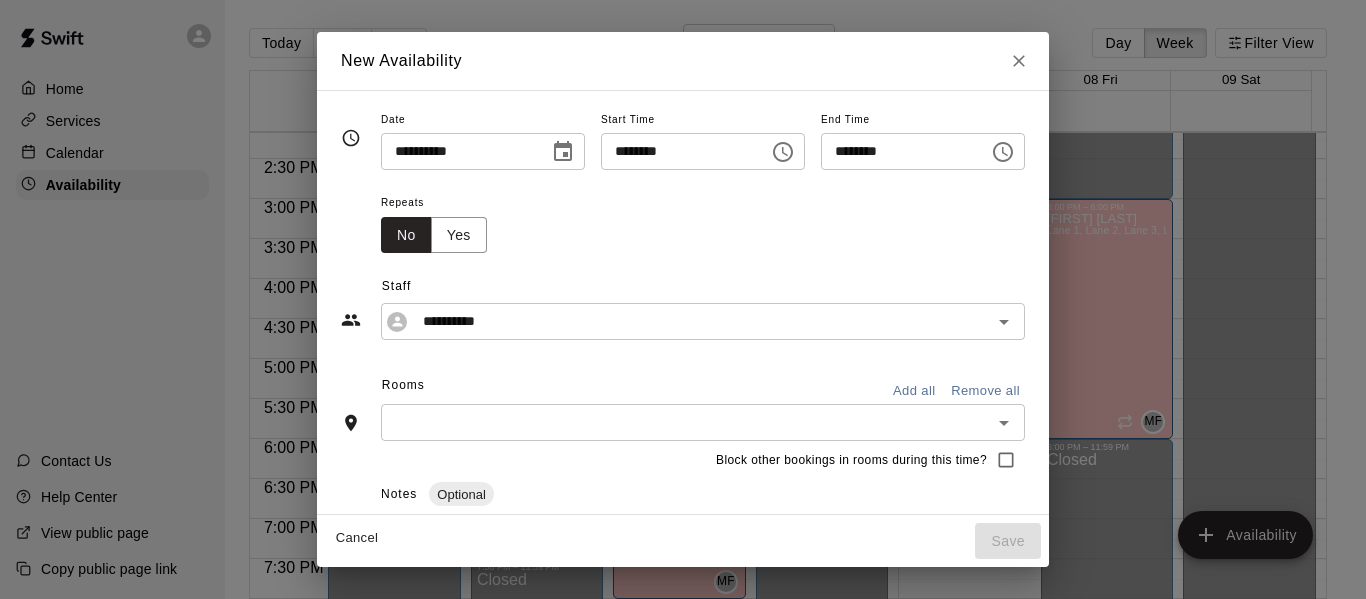 click on "Add all" at bounding box center [914, 391] 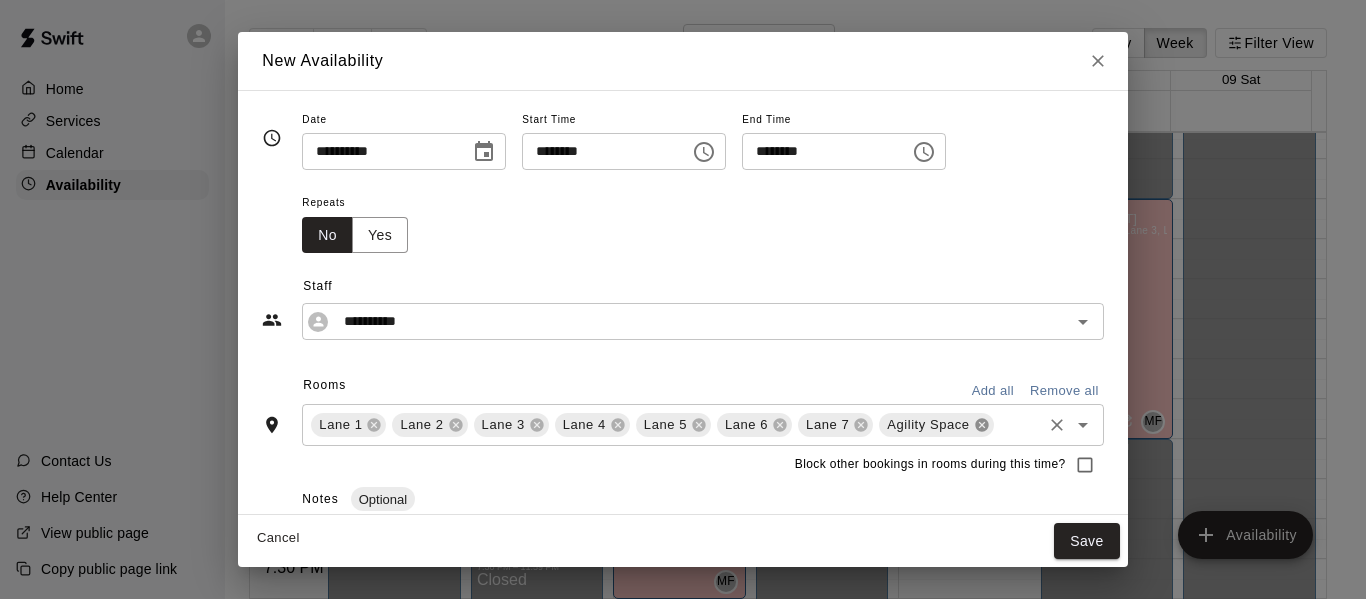 click 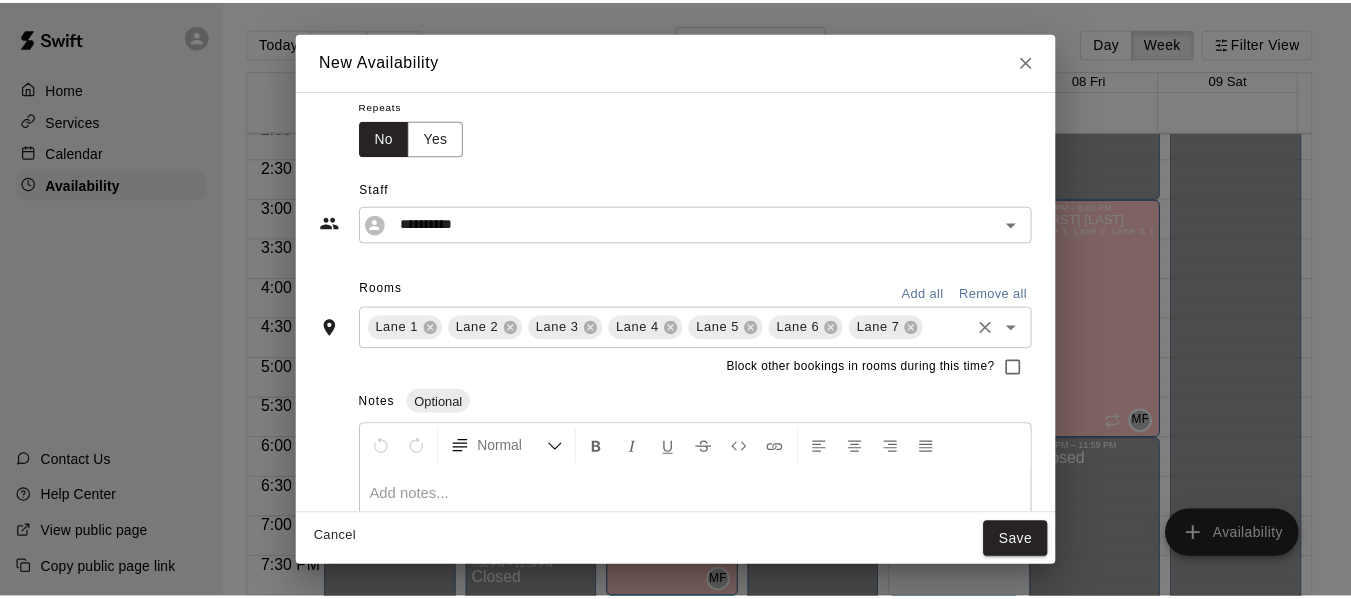 scroll, scrollTop: 99, scrollLeft: 0, axis: vertical 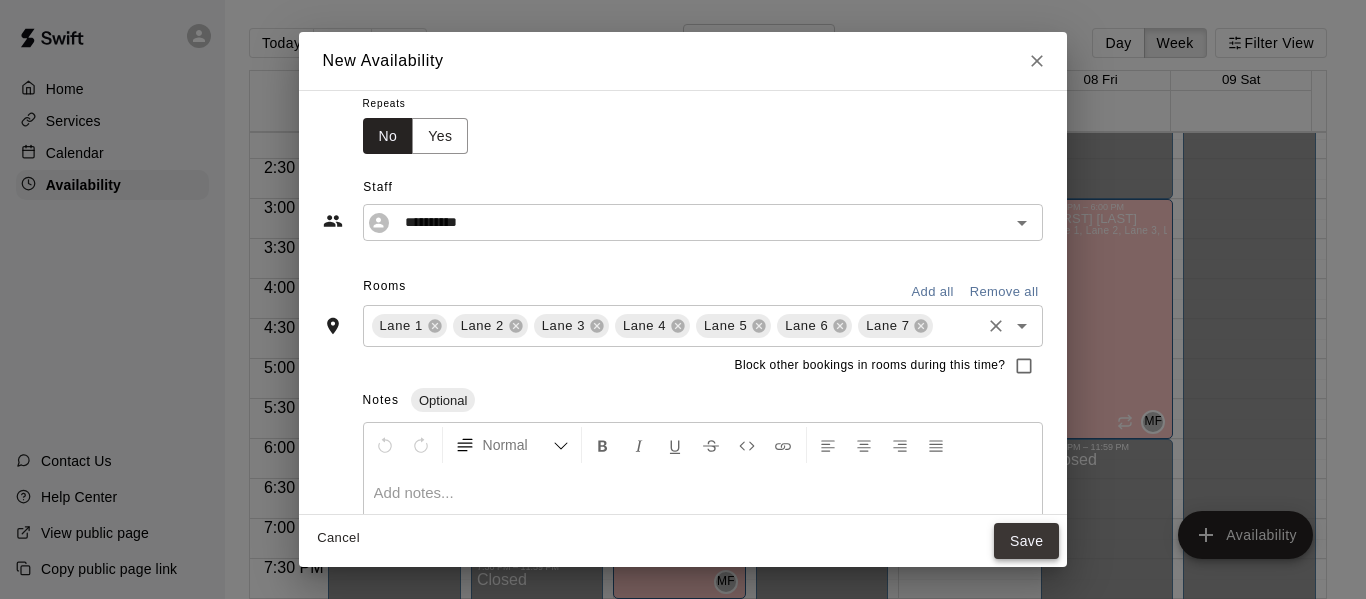 click on "Save" at bounding box center (1027, 541) 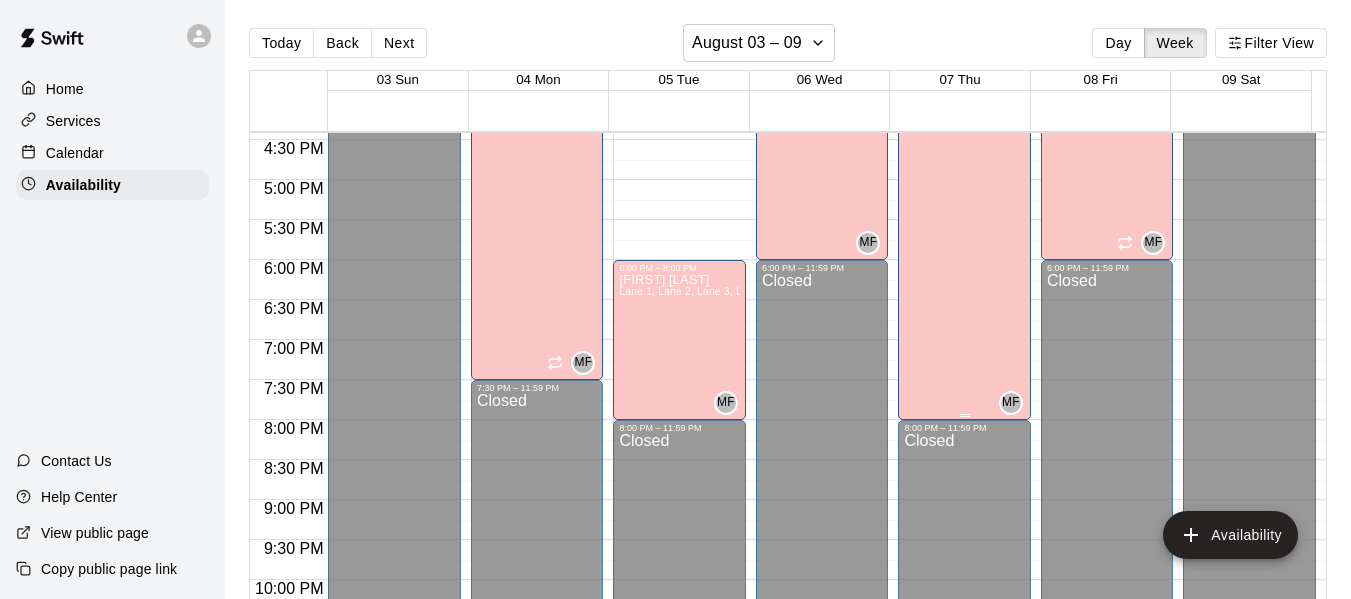 scroll, scrollTop: 1432, scrollLeft: 0, axis: vertical 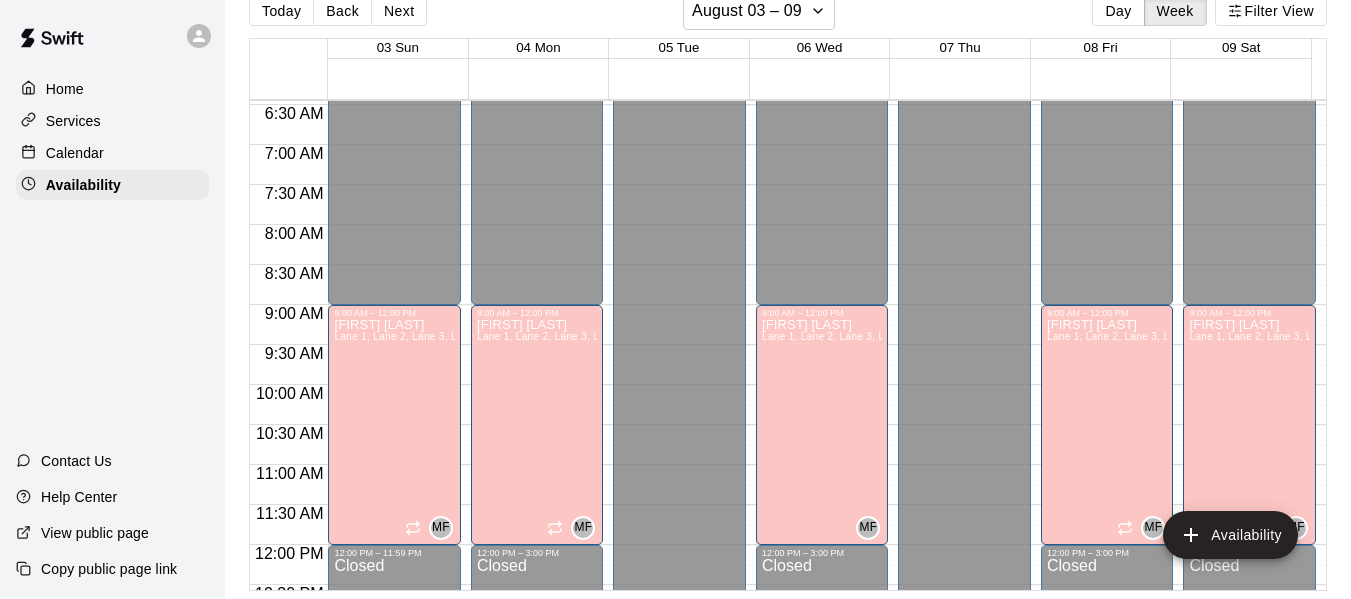 click on "Home" at bounding box center (65, 89) 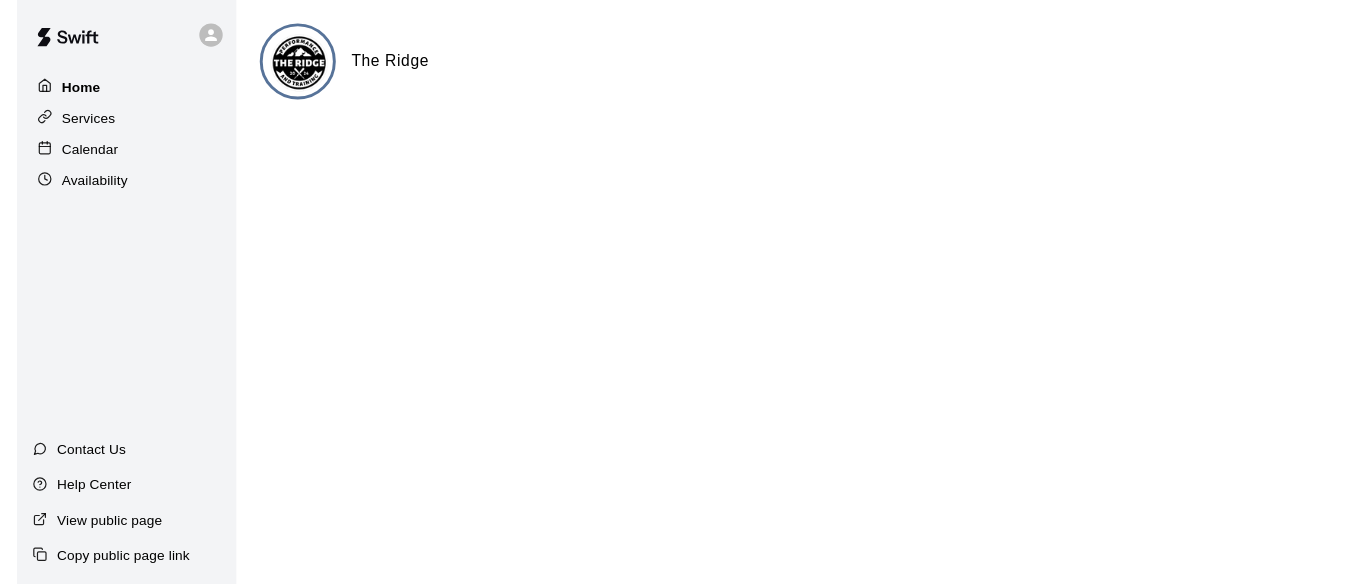 scroll, scrollTop: 0, scrollLeft: 0, axis: both 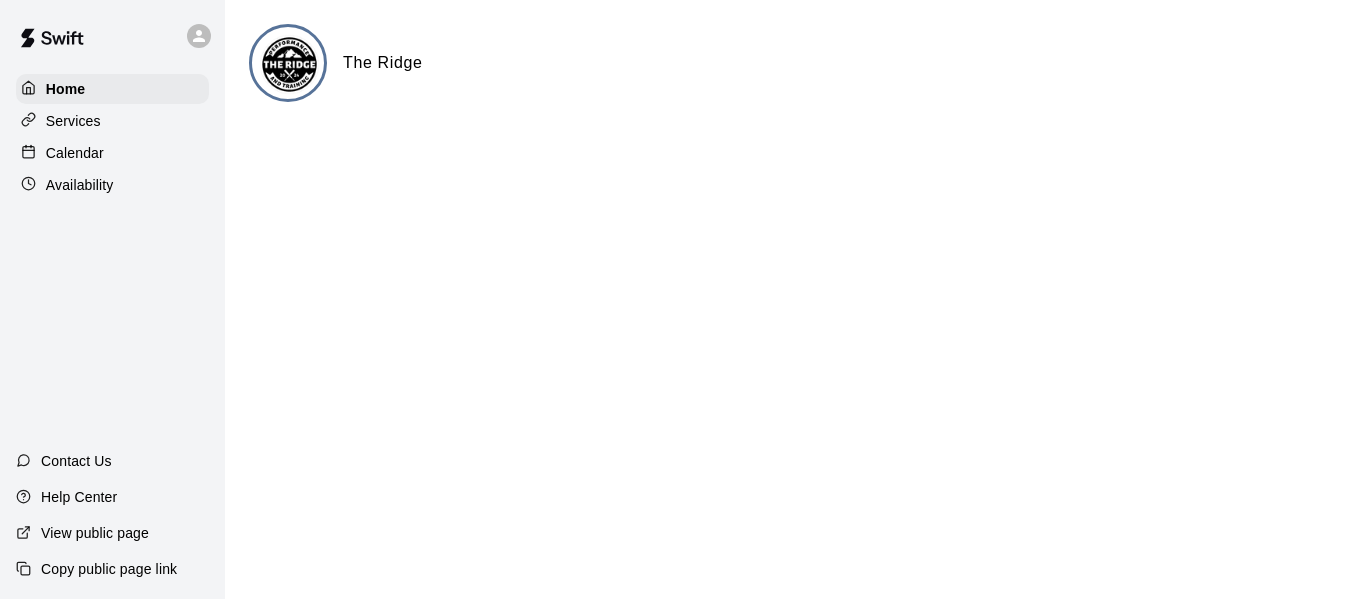 click on "Calendar" at bounding box center [75, 153] 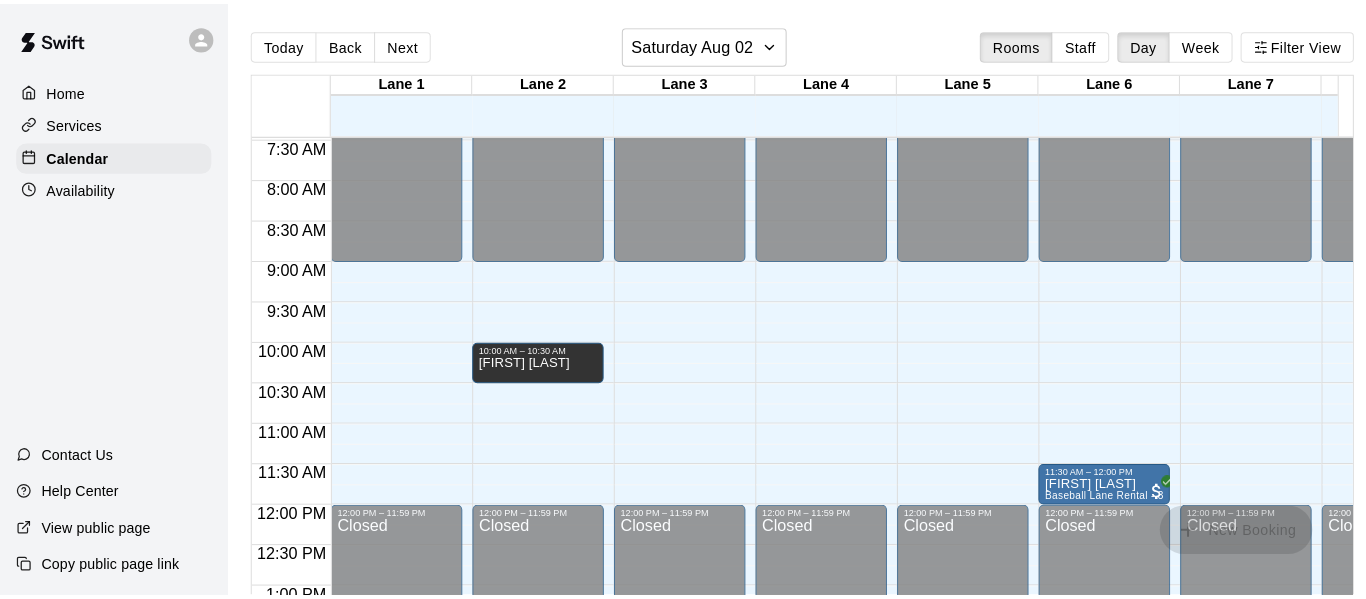 scroll, scrollTop: 597, scrollLeft: 0, axis: vertical 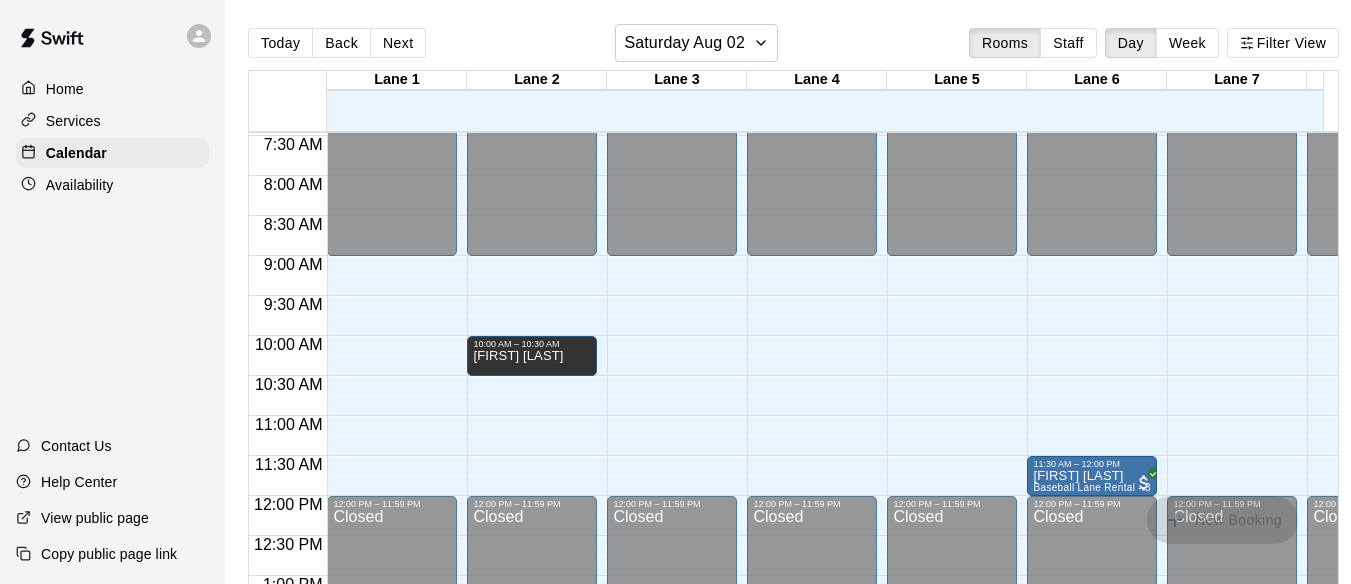 click on "Home" at bounding box center [65, 89] 